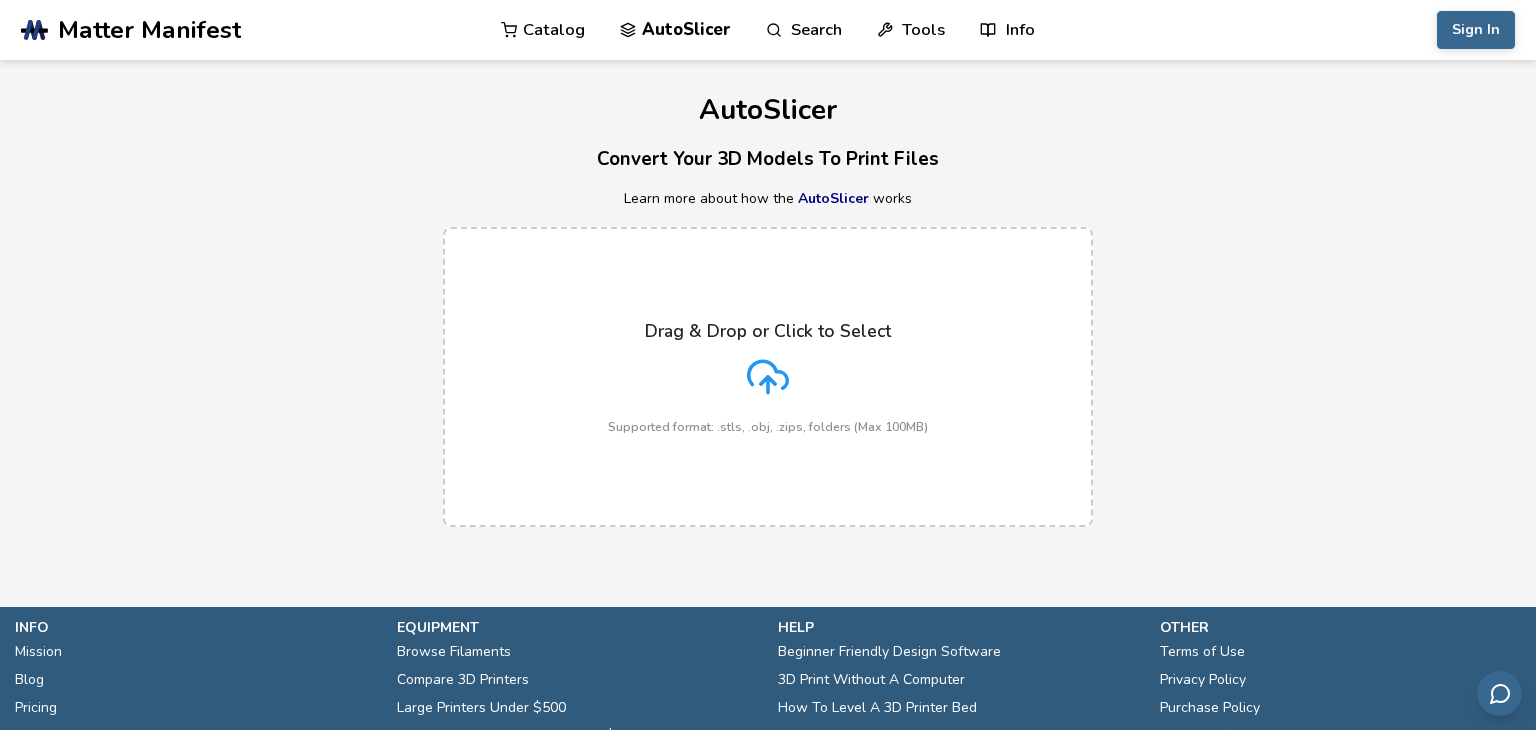 scroll, scrollTop: 0, scrollLeft: 0, axis: both 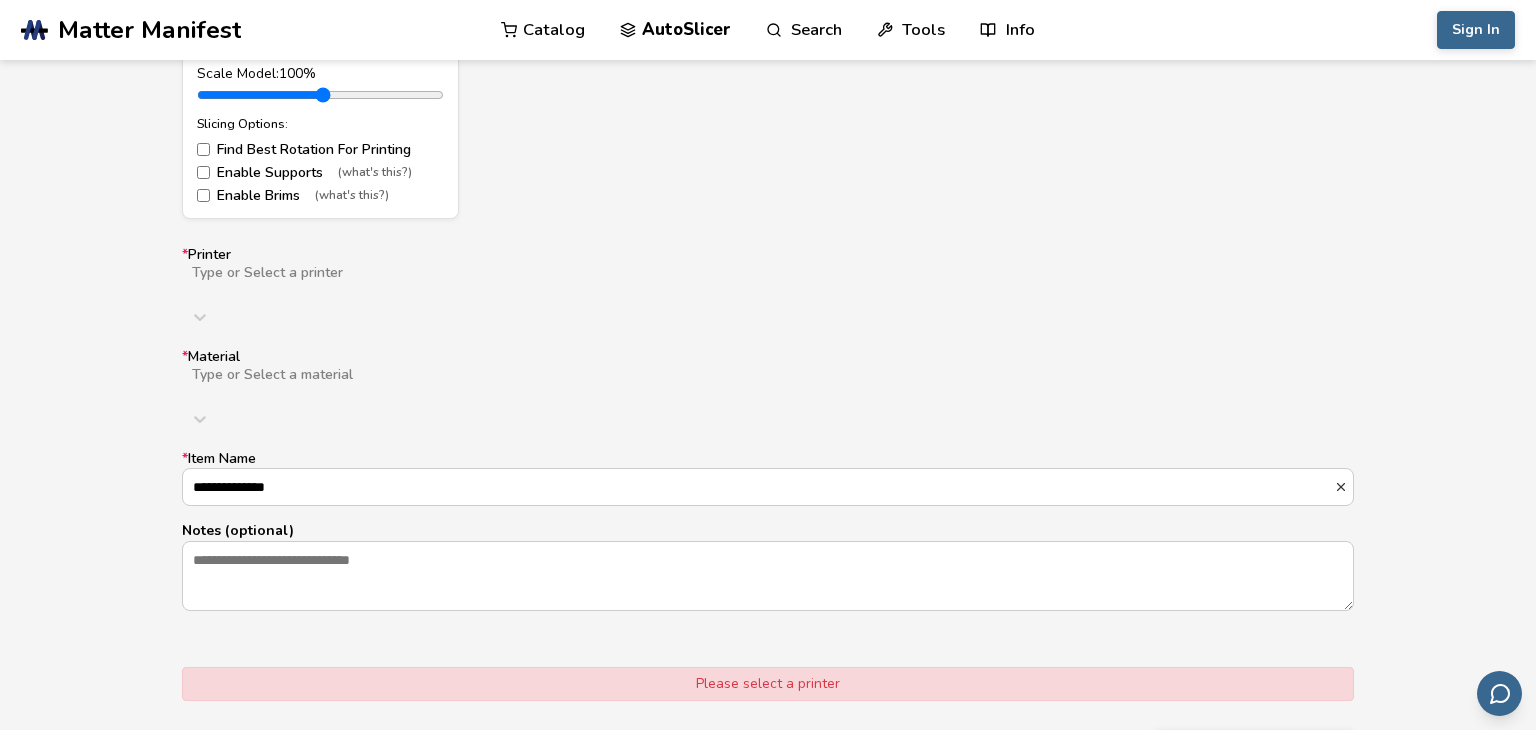 click at bounding box center (508, 289) 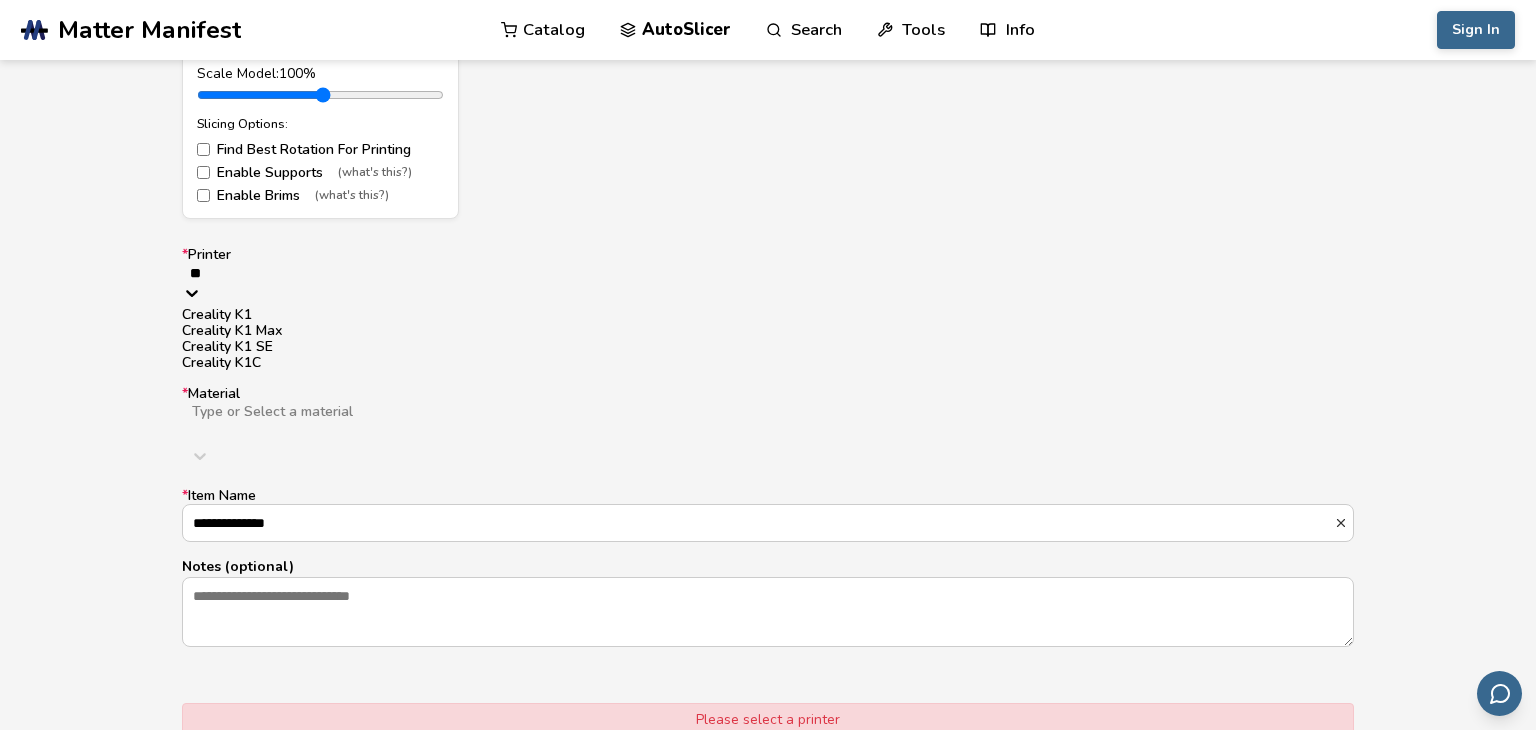 type on "*" 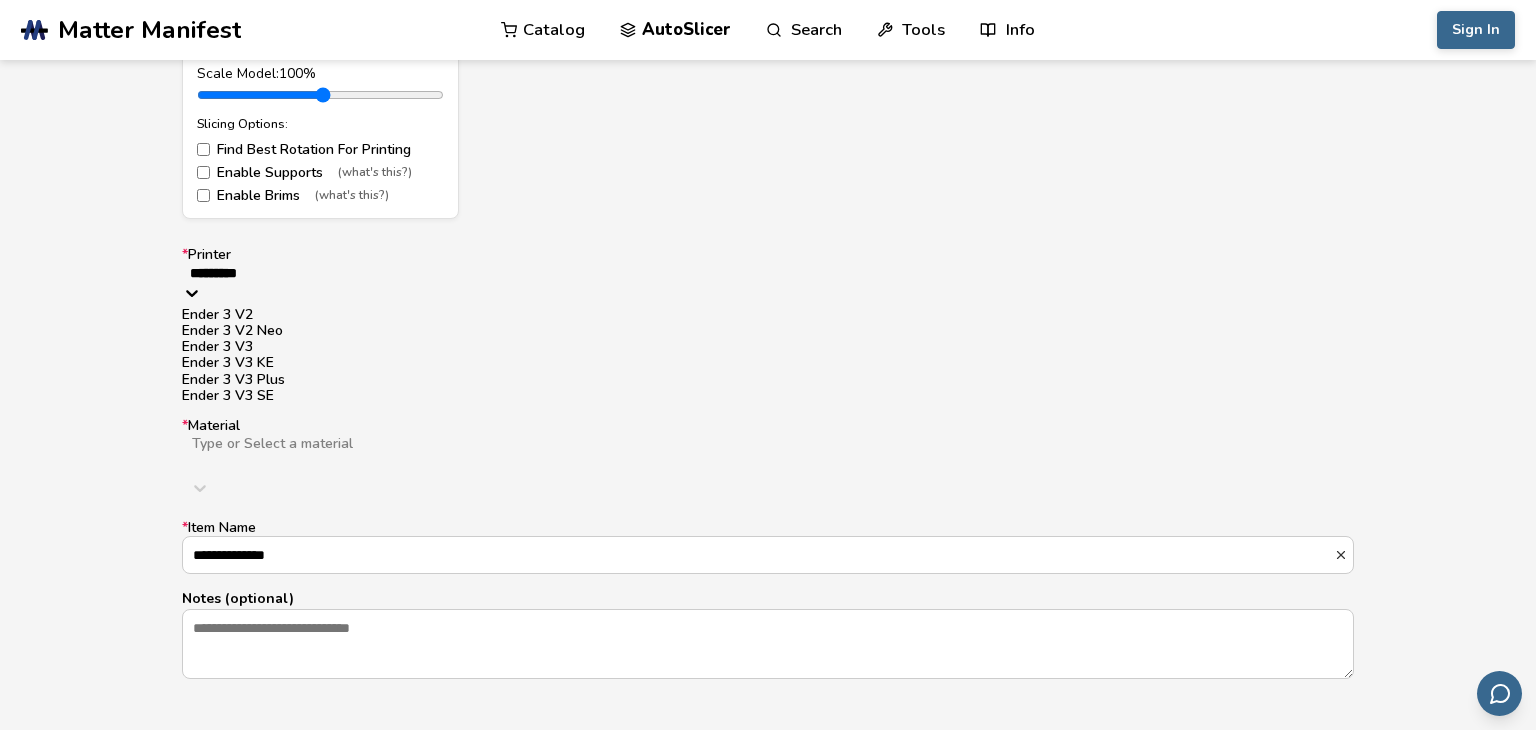type on "**********" 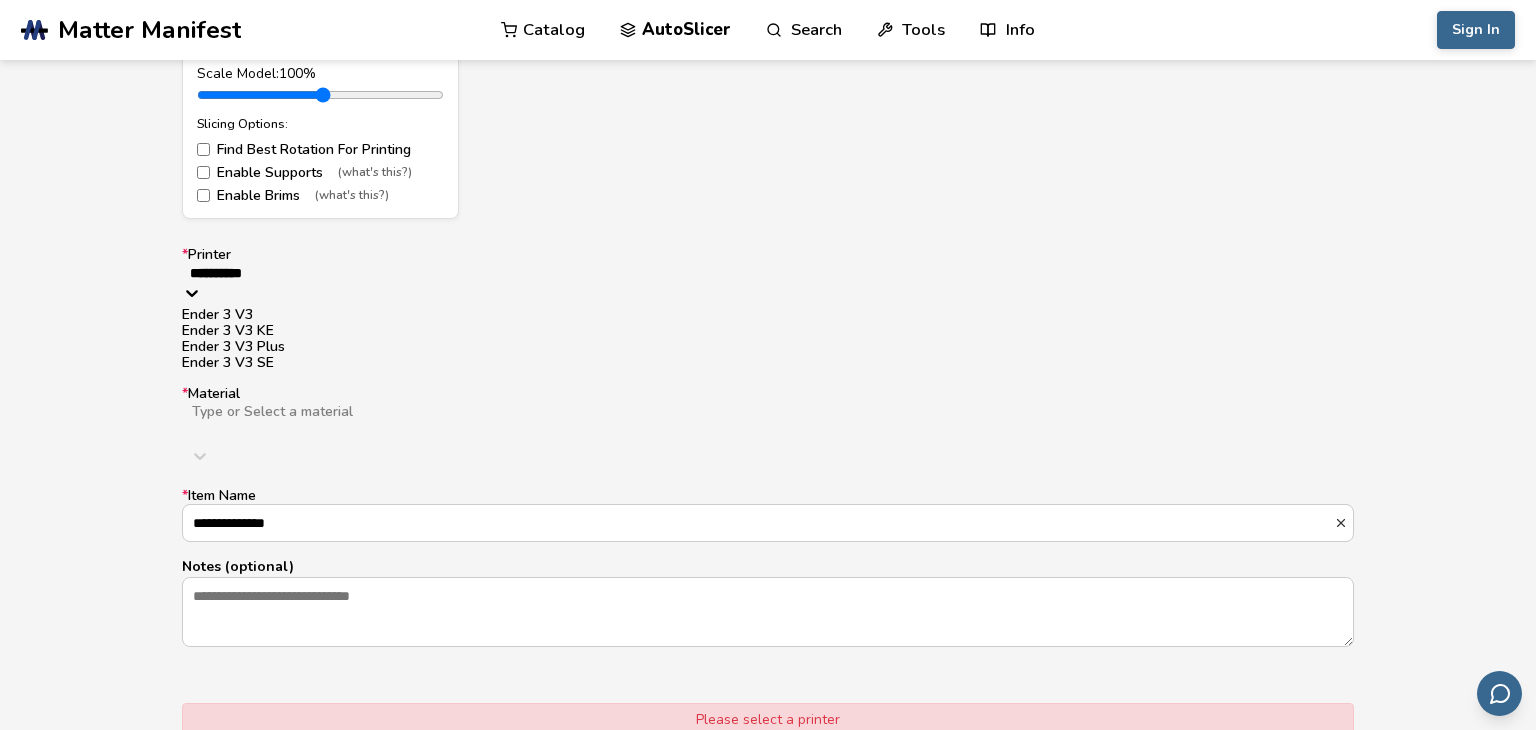 type 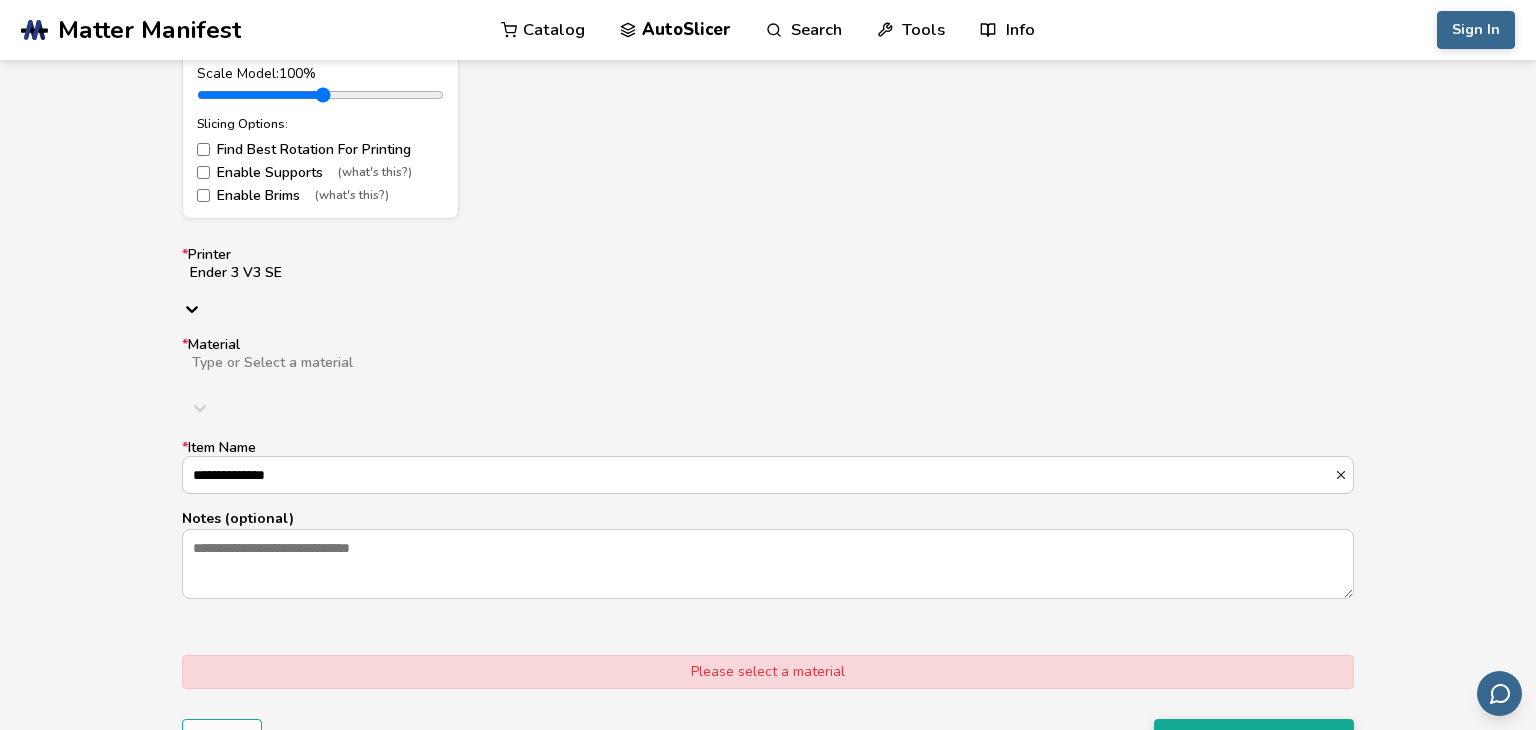 click at bounding box center [507, 379] 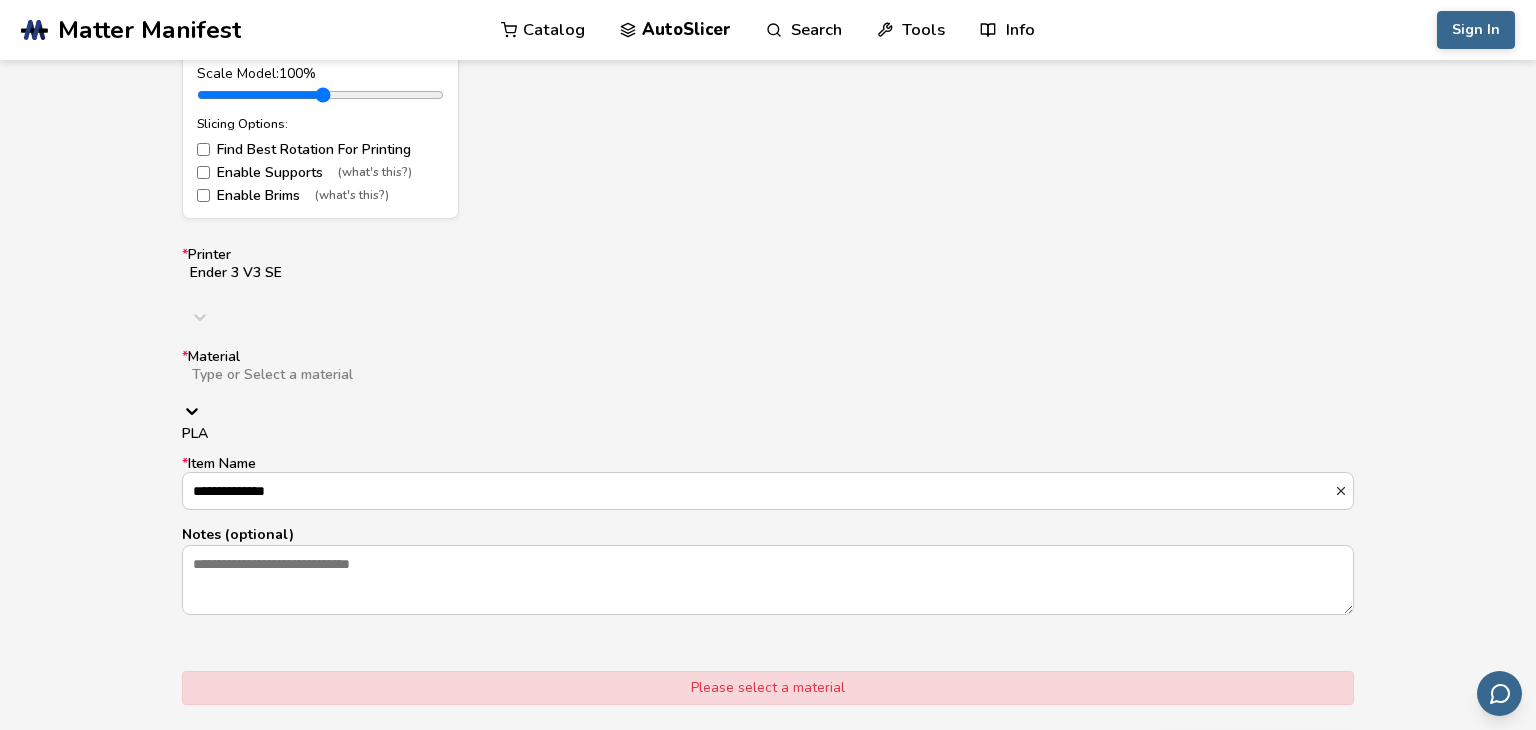 click on "PLA" at bounding box center (768, 434) 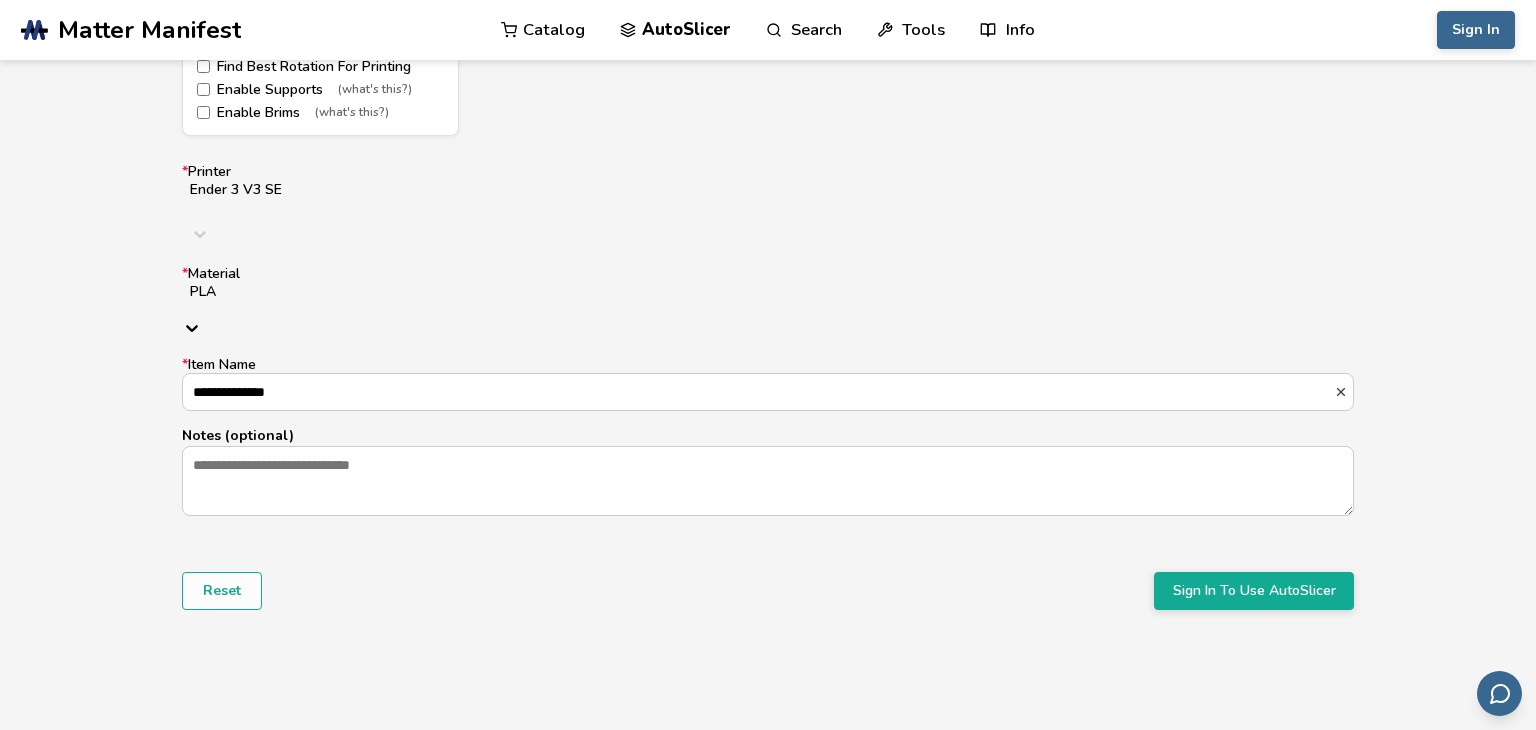 scroll, scrollTop: 1245, scrollLeft: 0, axis: vertical 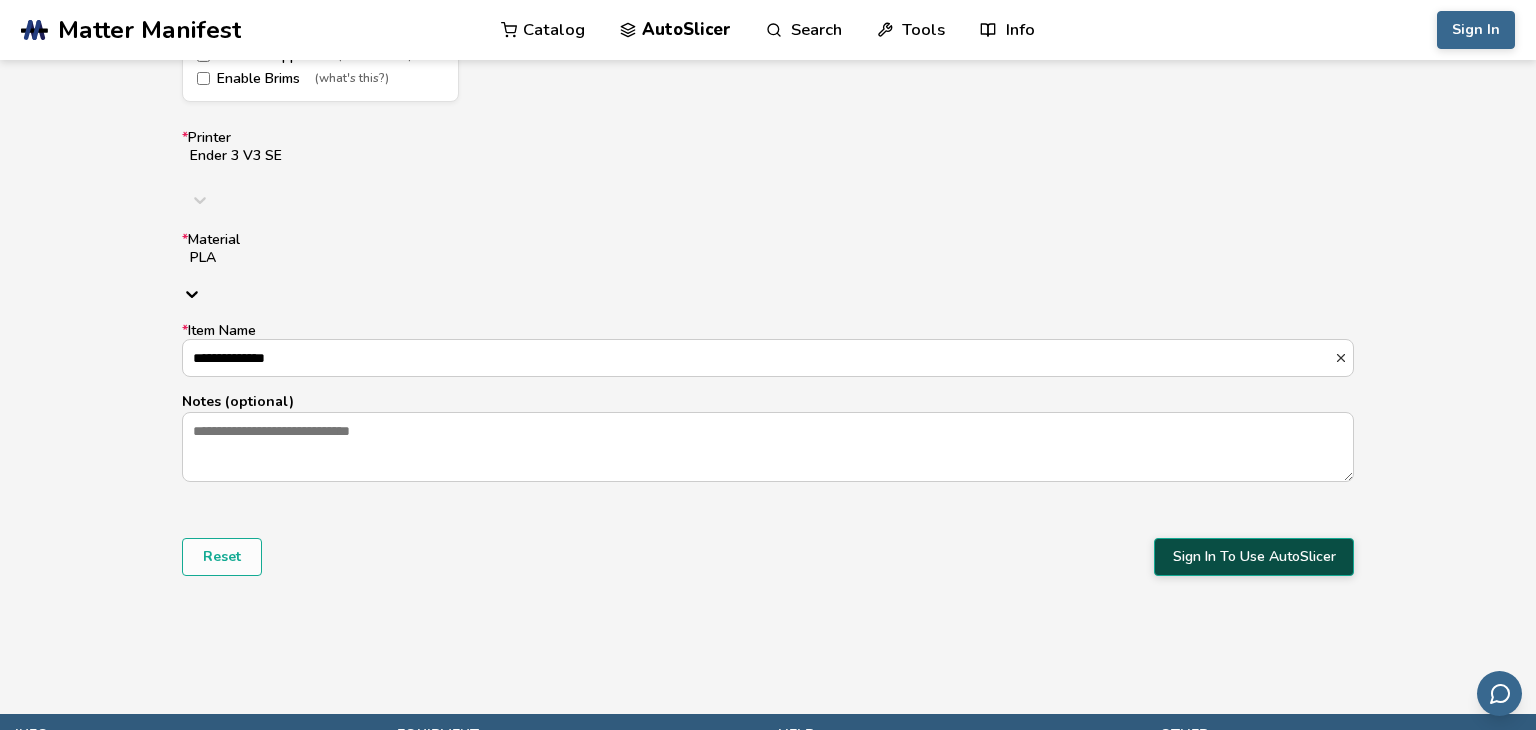 click on "Sign In To Use AutoSlicer" at bounding box center [1254, 557] 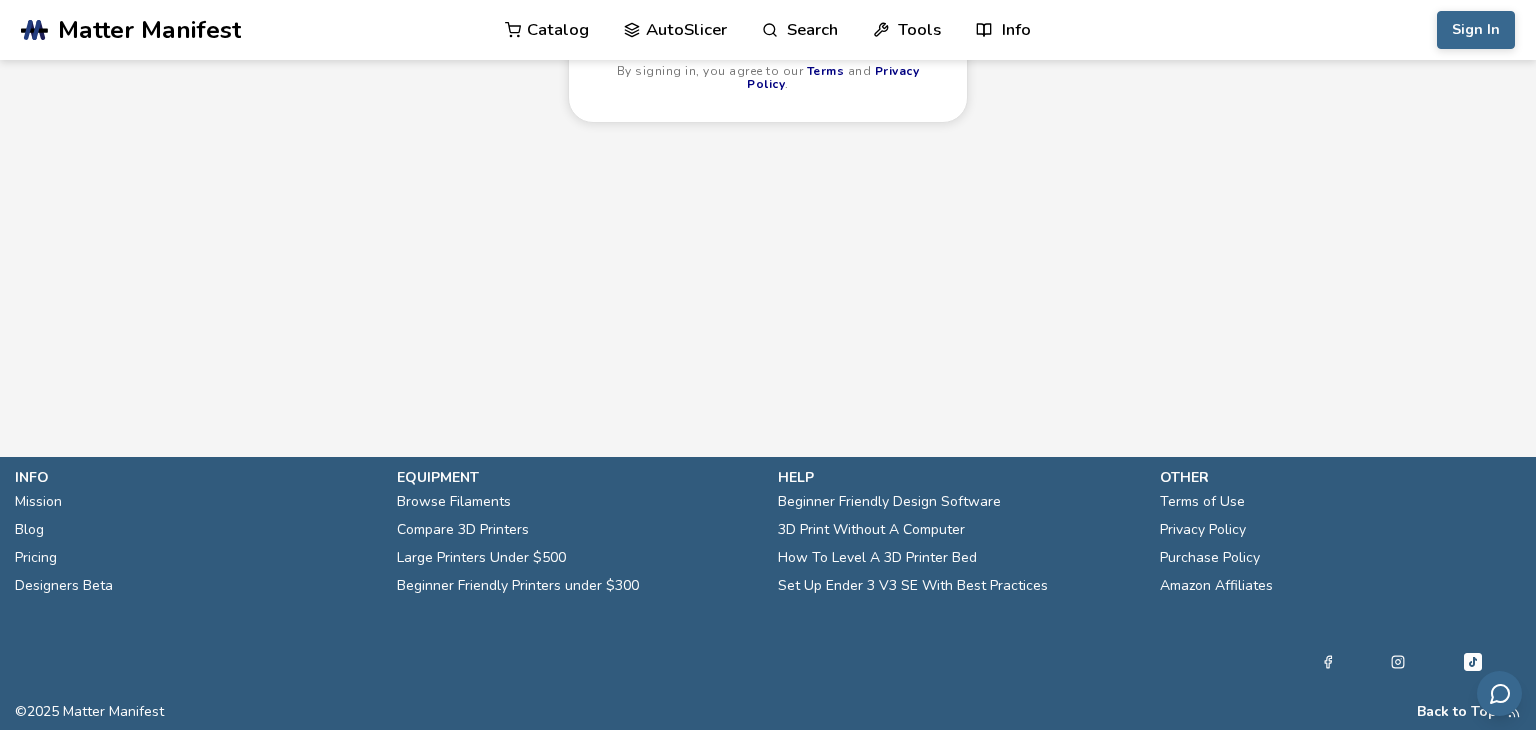 scroll, scrollTop: 0, scrollLeft: 0, axis: both 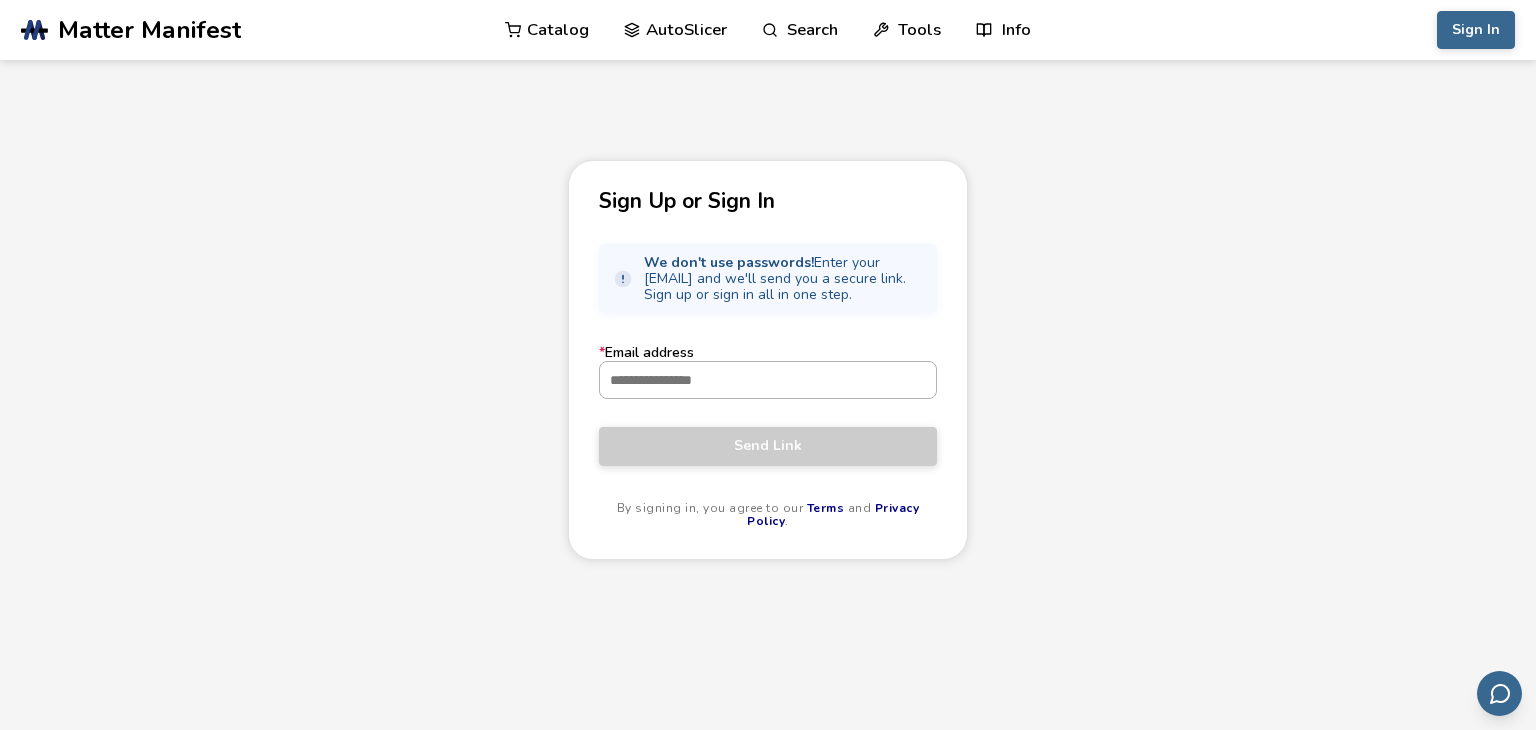 click on "* Email address" at bounding box center [768, 380] 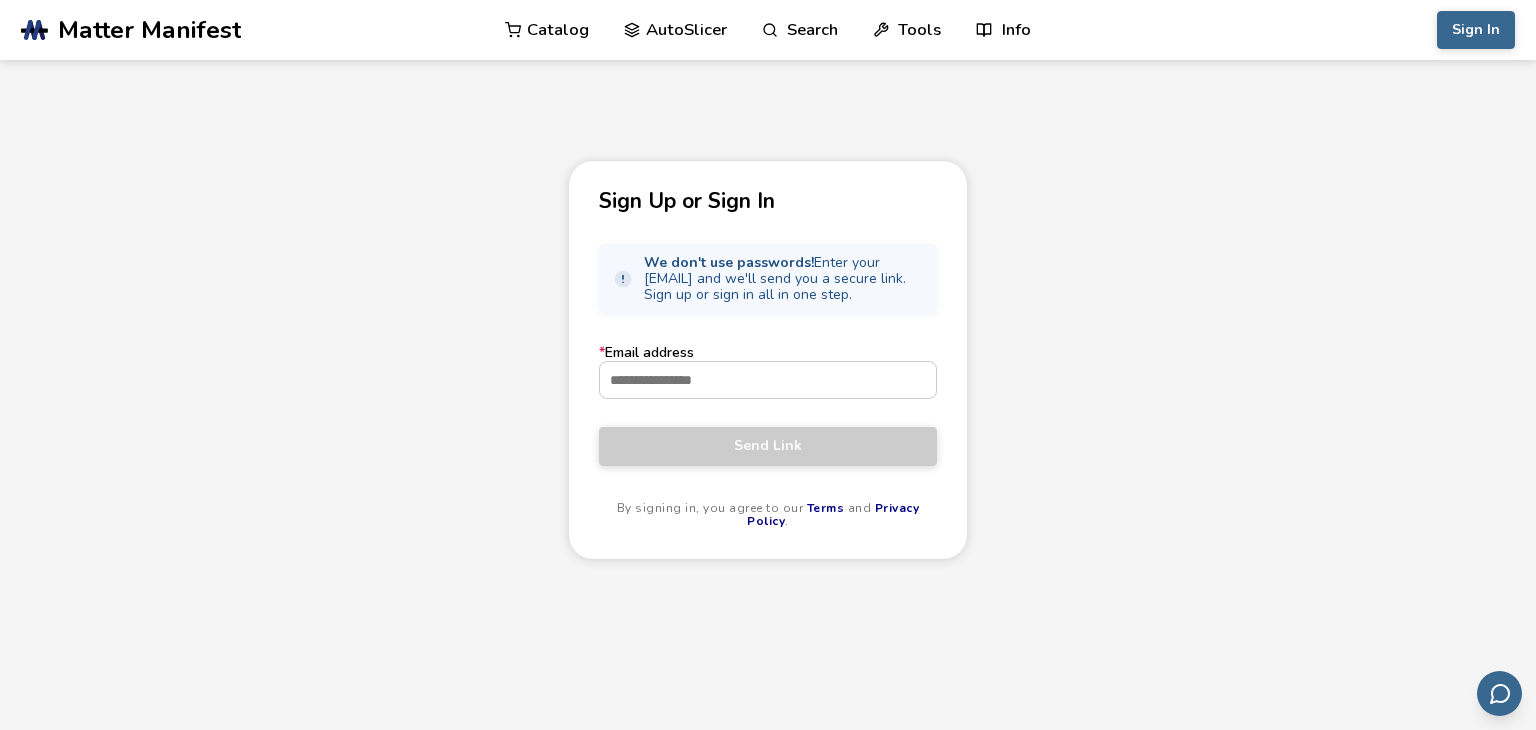type on "**********" 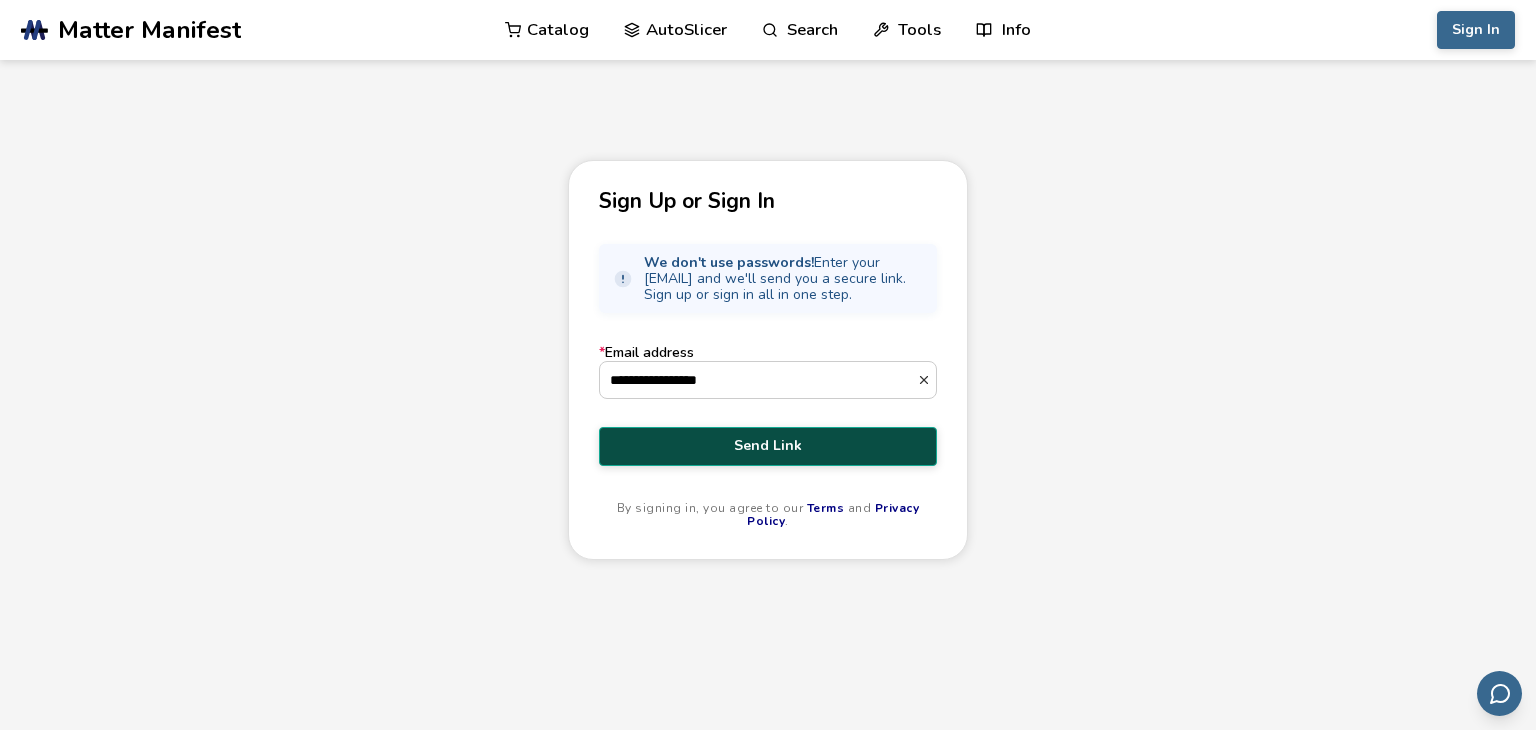 click on "Send Link" at bounding box center [768, 446] 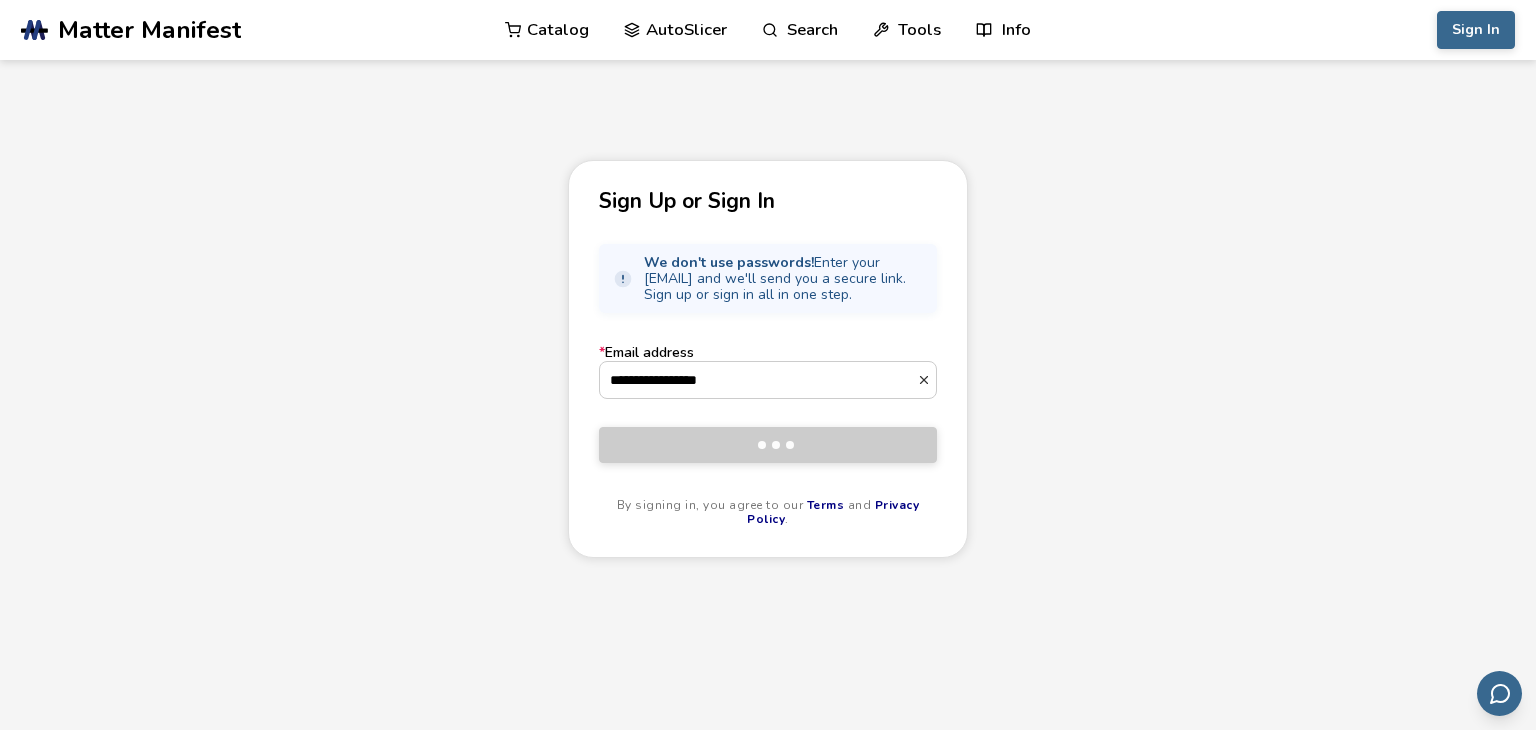 type 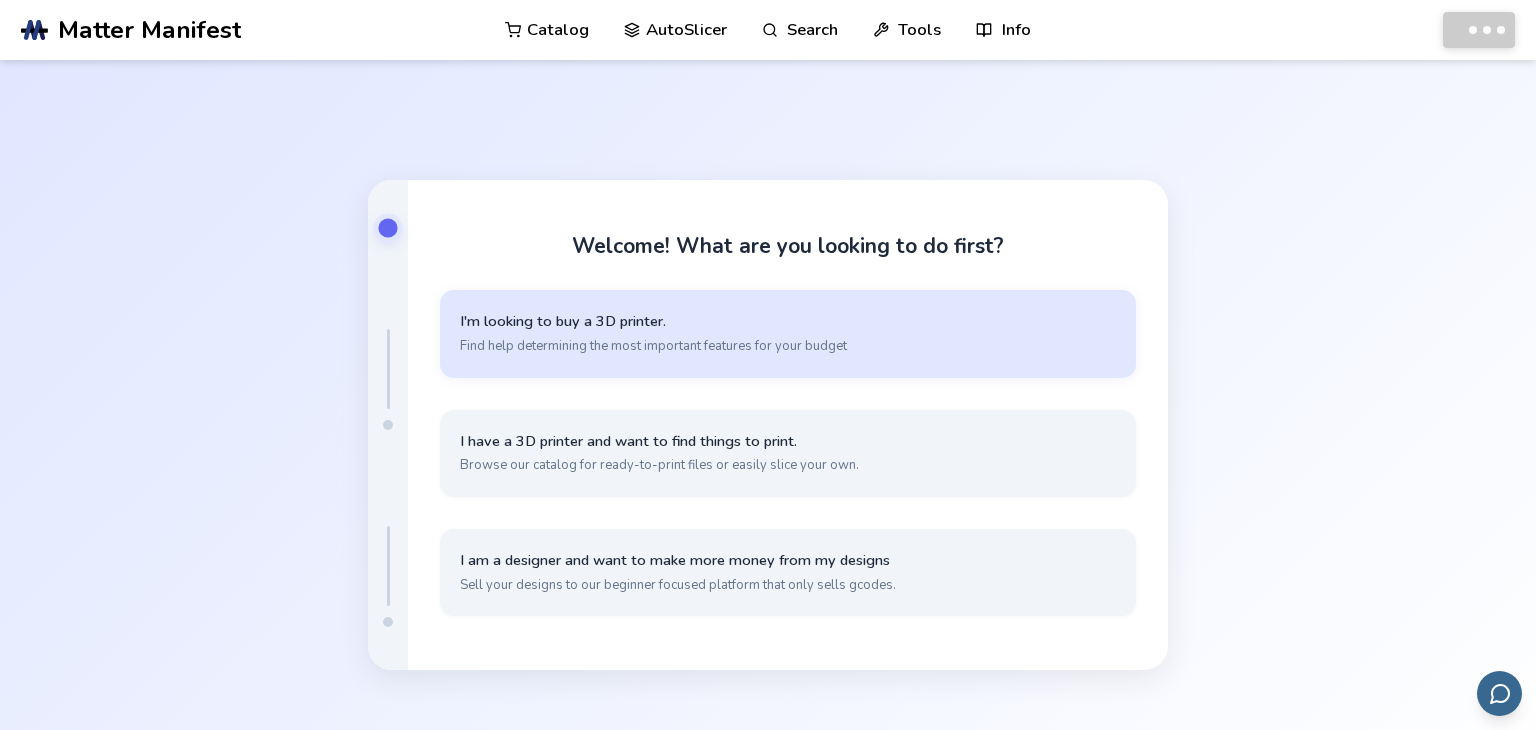 scroll, scrollTop: 0, scrollLeft: 0, axis: both 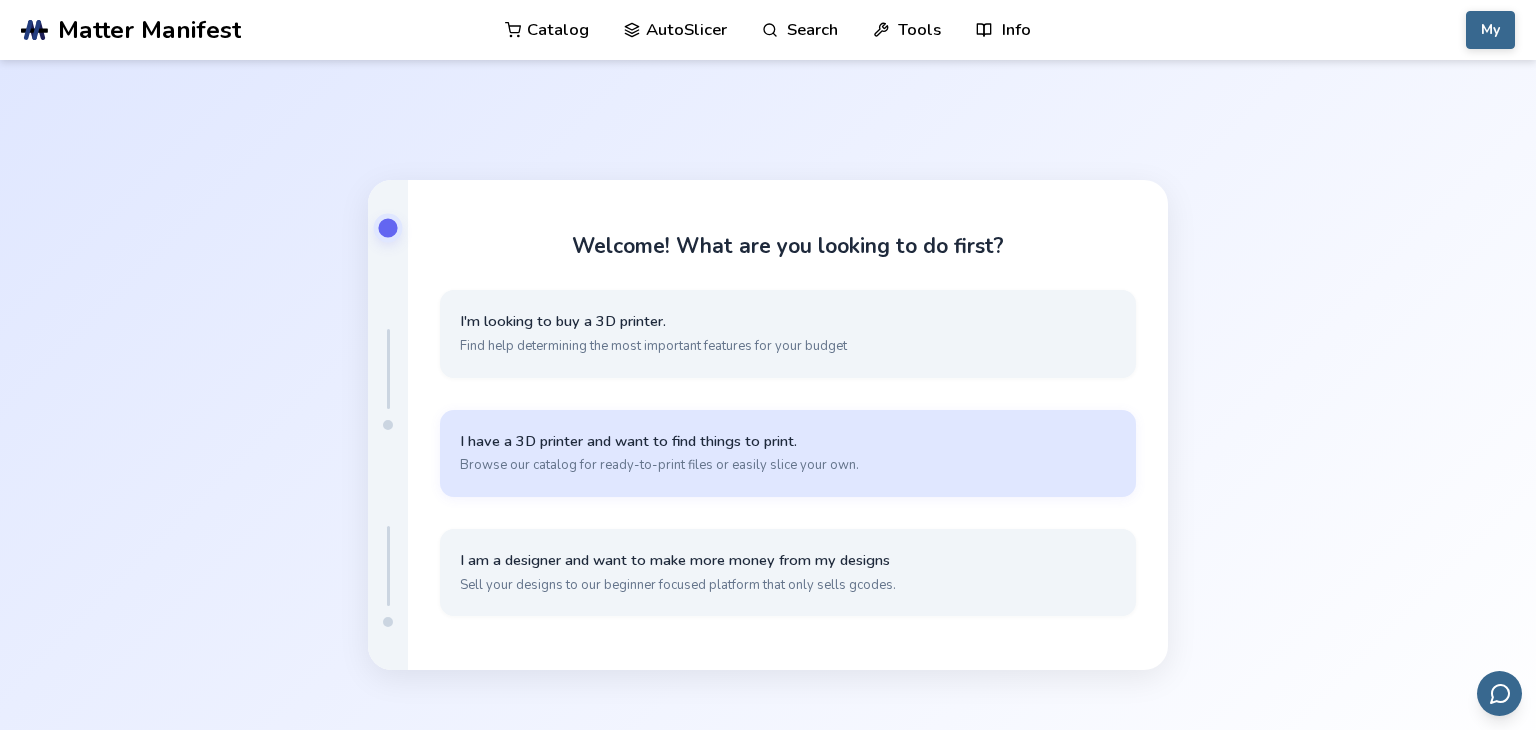 click on "I have a 3D printer and want to find things to print. Browse our catalog for ready-to-print files or easily slice your own." at bounding box center [788, 453] 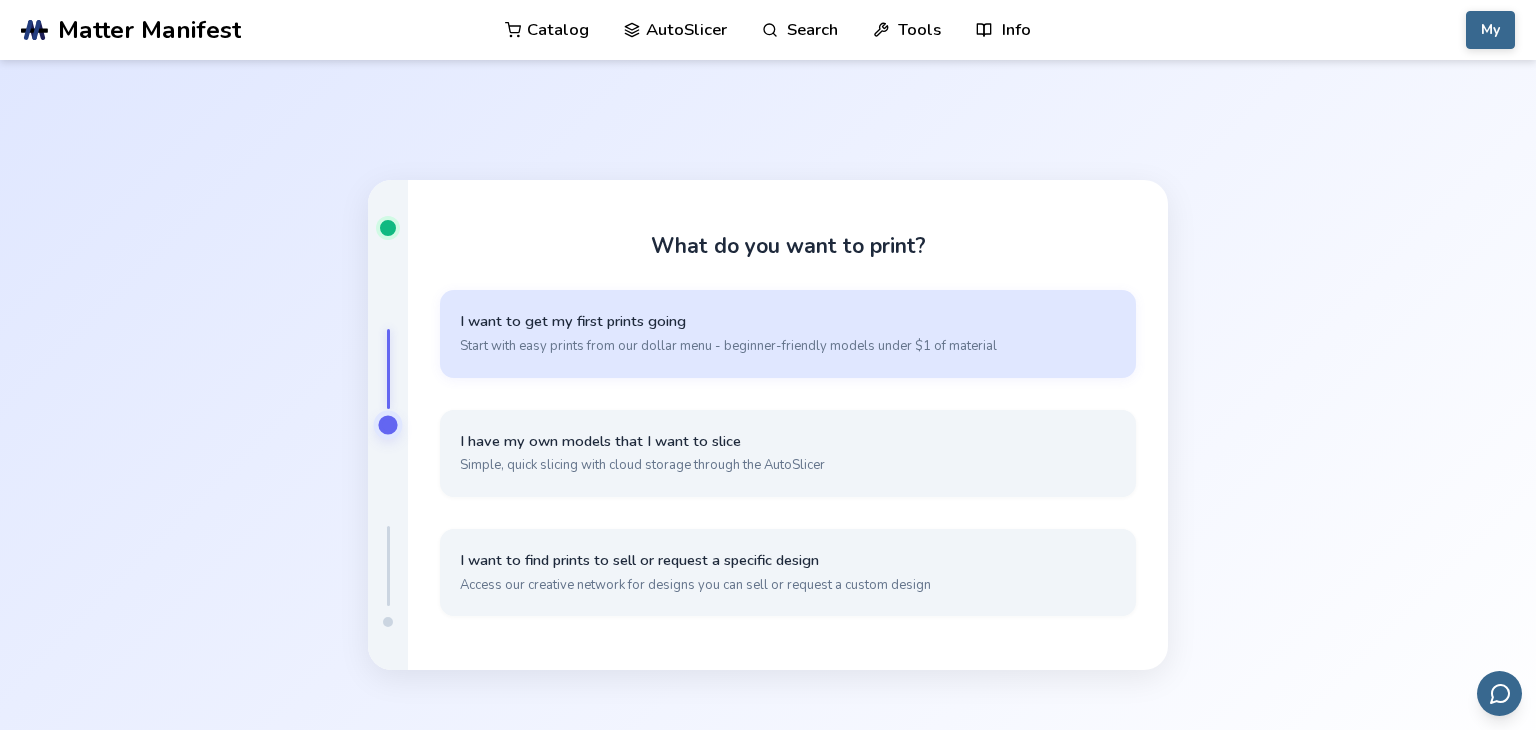 click on "I want to get my first prints going Start with easy prints from our dollar menu - beginner-friendly models under $1 of material" at bounding box center [788, 333] 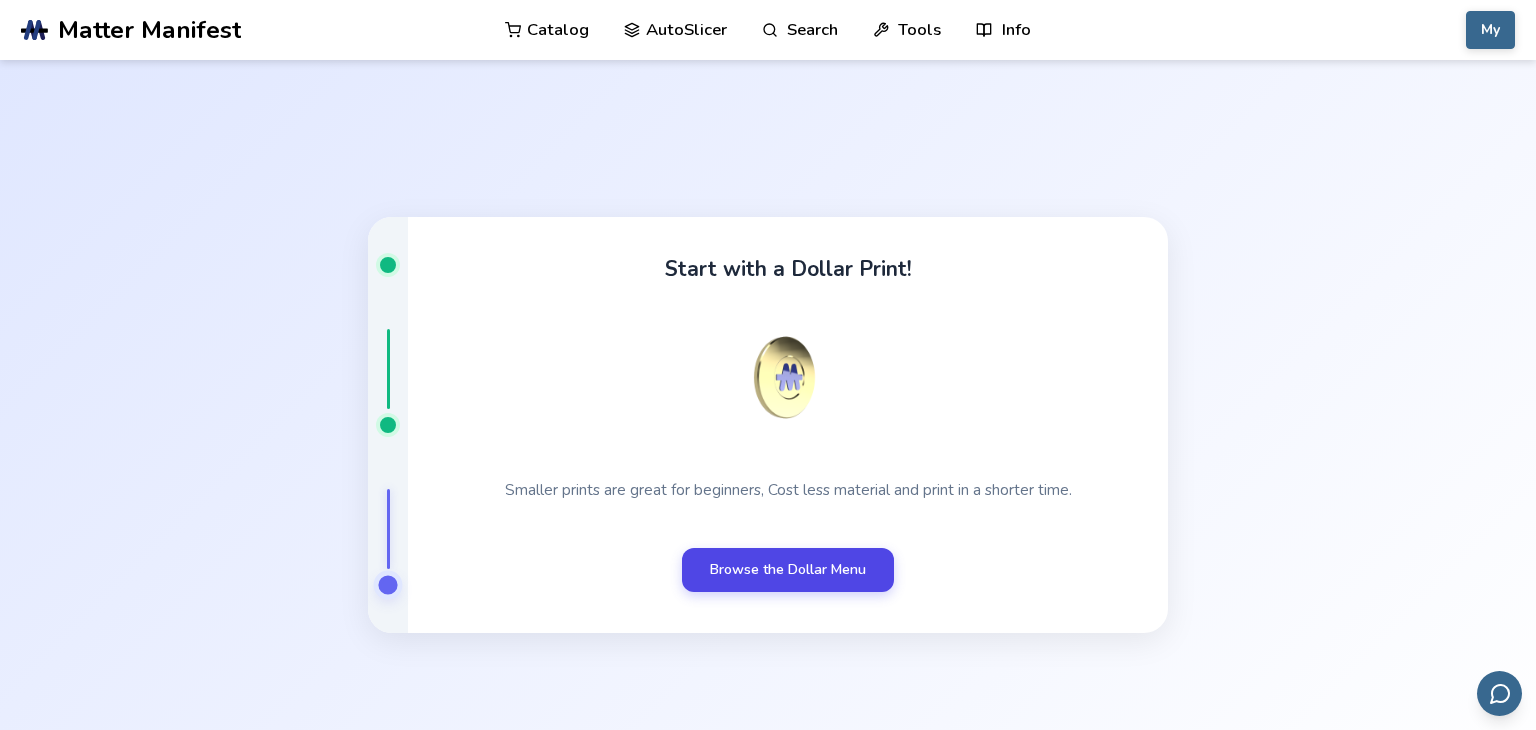 click on "Browse the Dollar Menu" at bounding box center [788, 570] 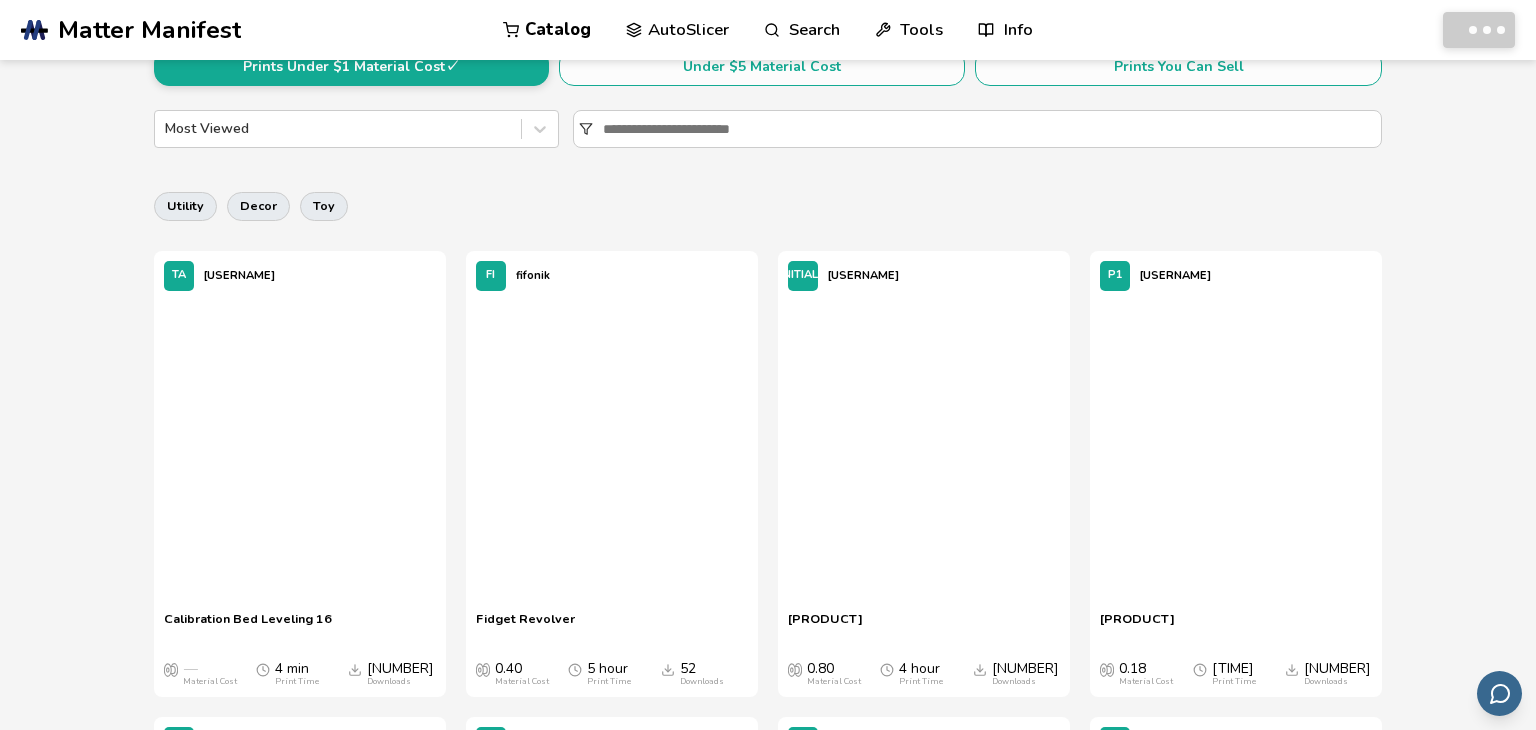 scroll, scrollTop: 436, scrollLeft: 0, axis: vertical 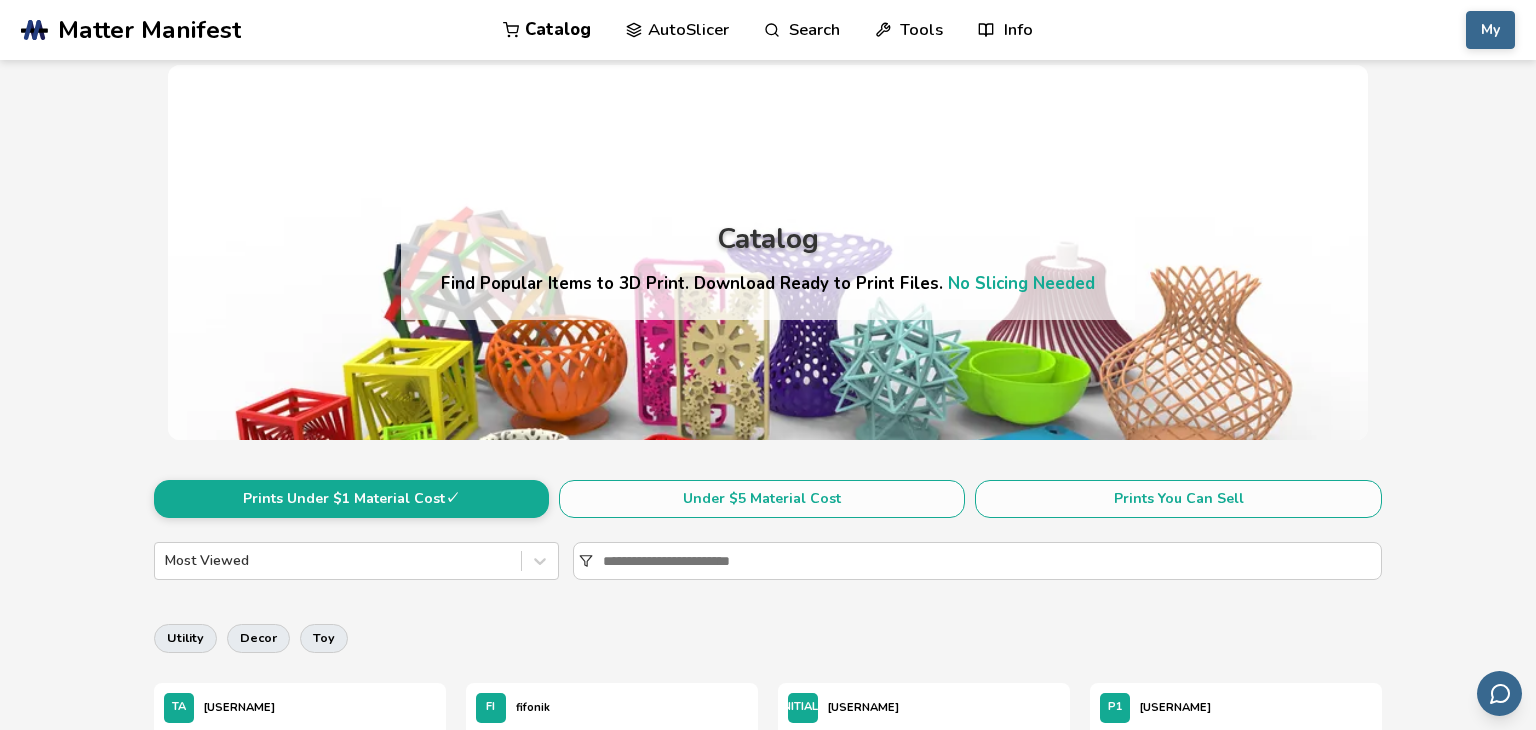 click on "AutoSlicer" at bounding box center (677, 30) 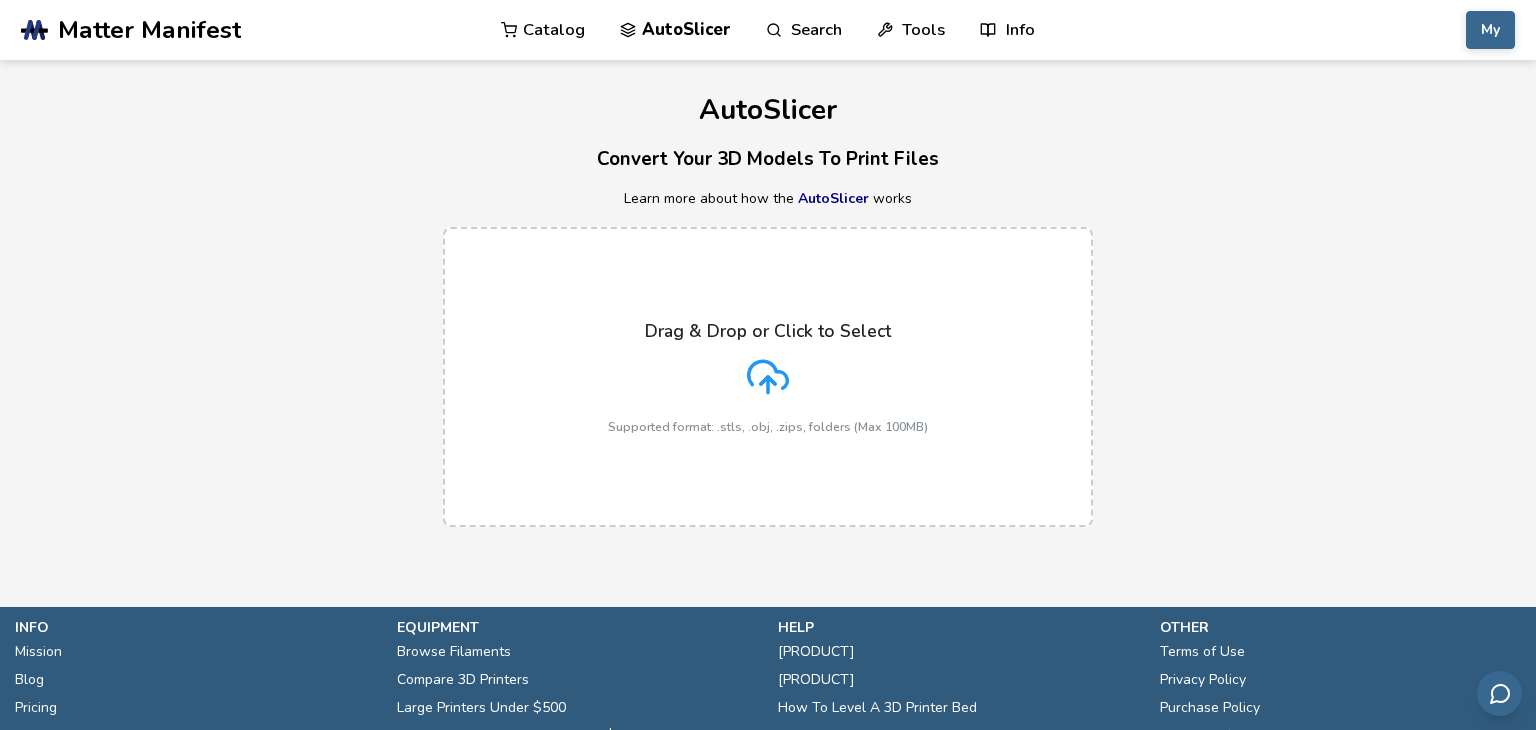 click 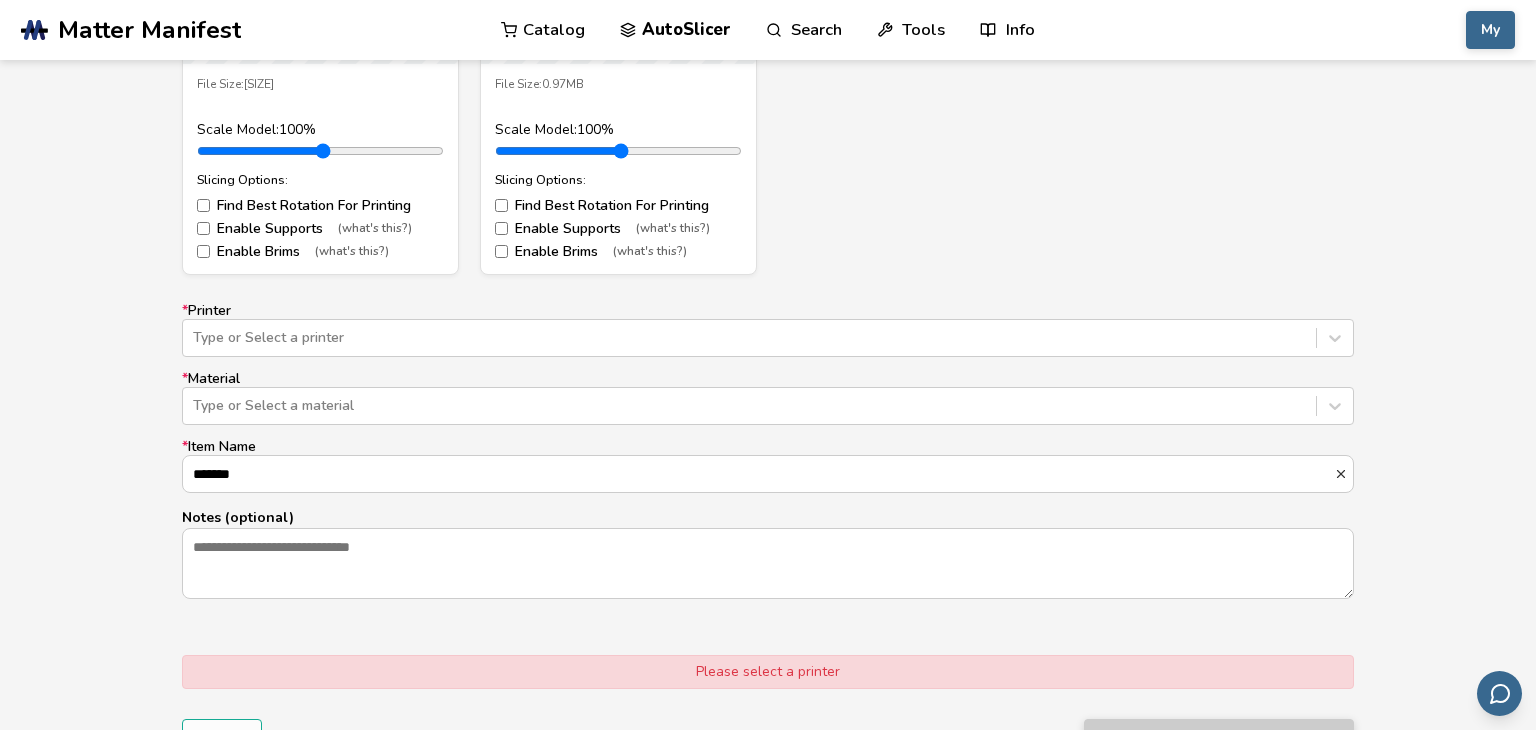 scroll, scrollTop: 1078, scrollLeft: 0, axis: vertical 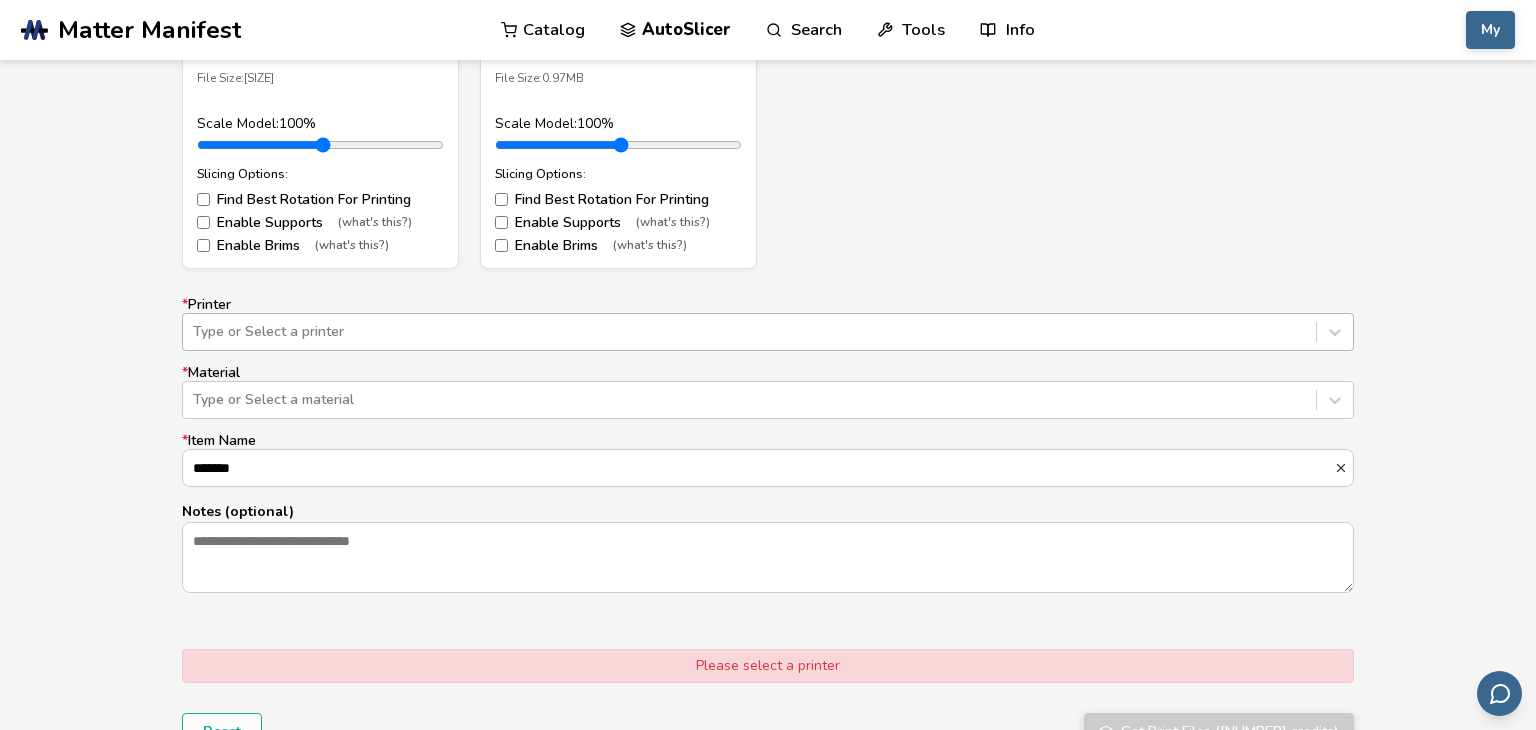 click at bounding box center (749, 332) 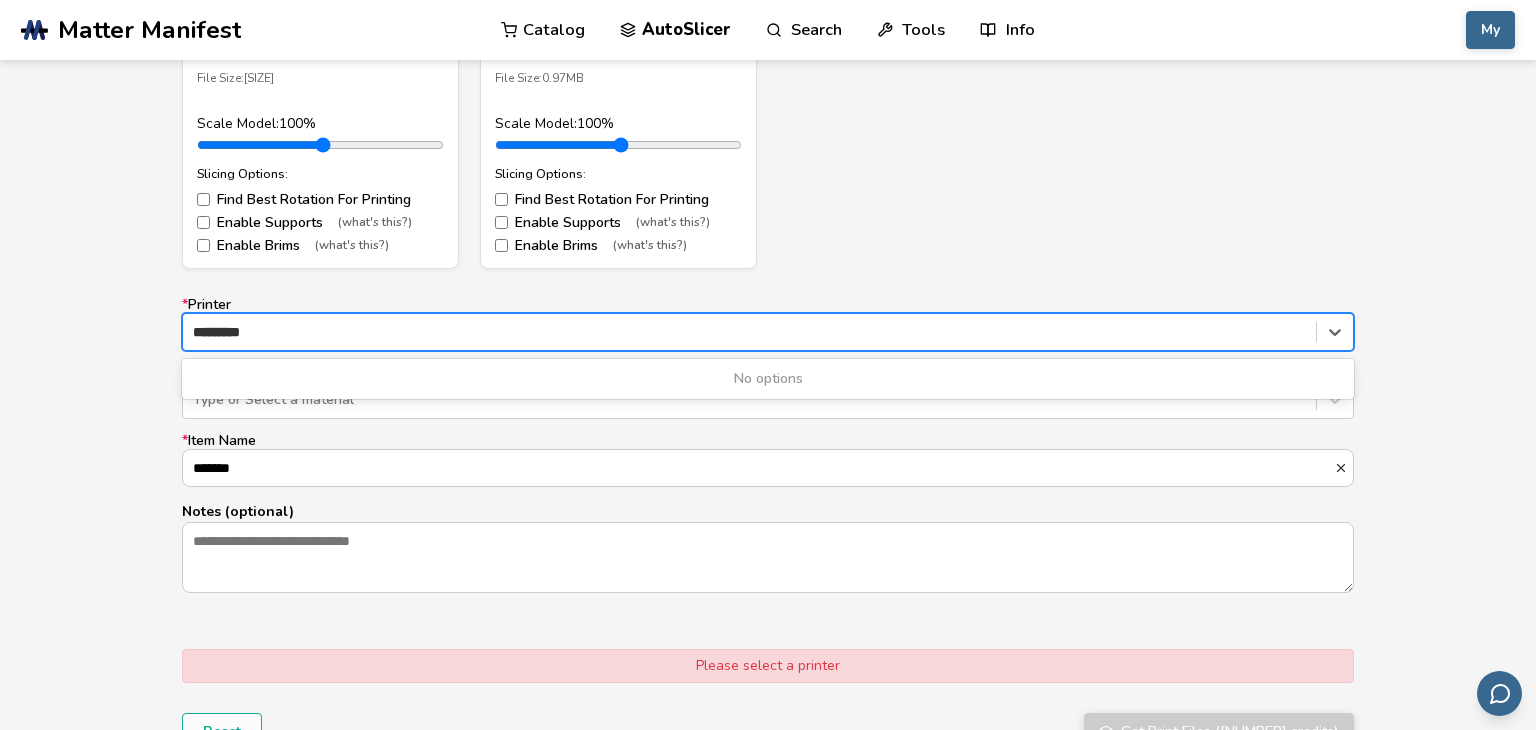 type on "**********" 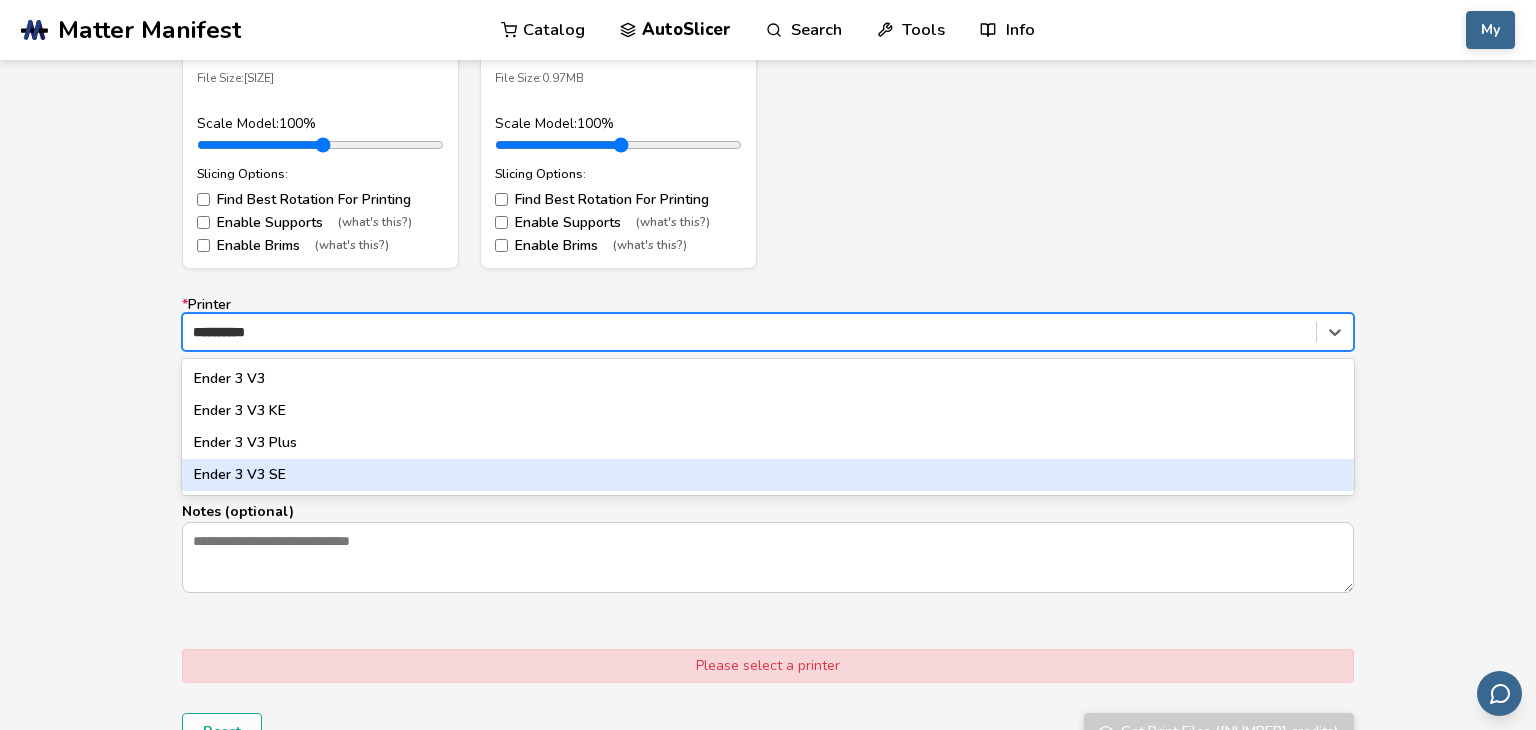 type 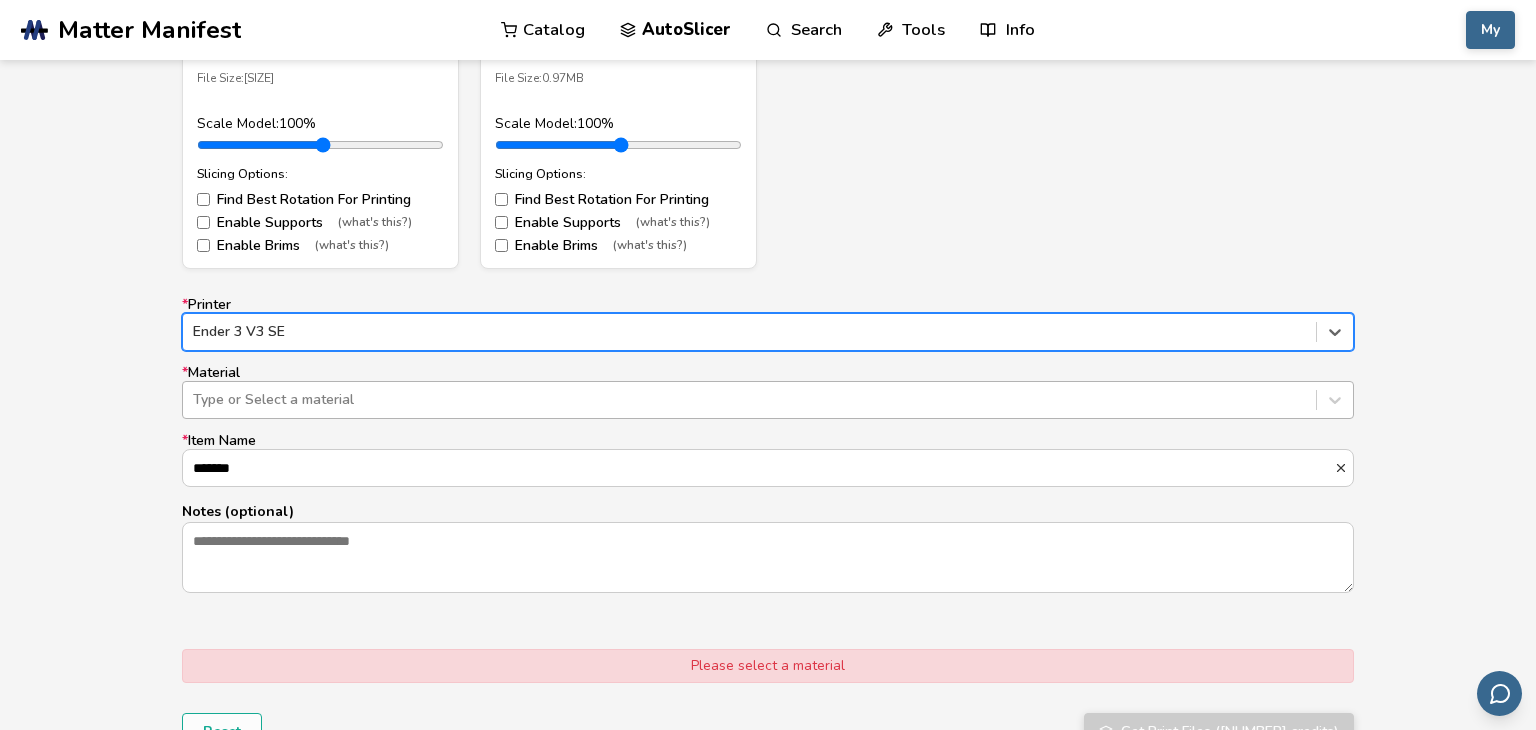 click at bounding box center (749, 400) 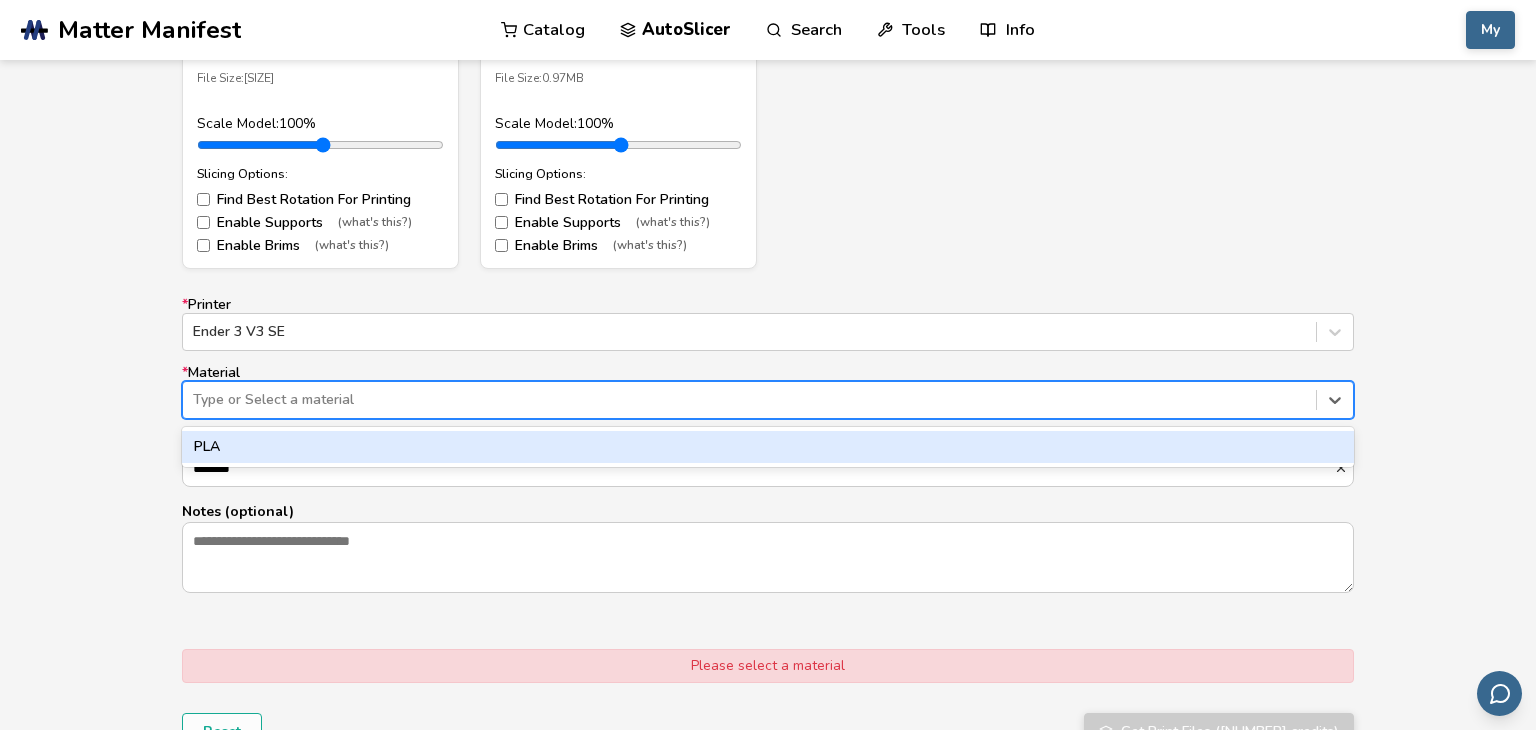 click on "PLA" at bounding box center [768, 447] 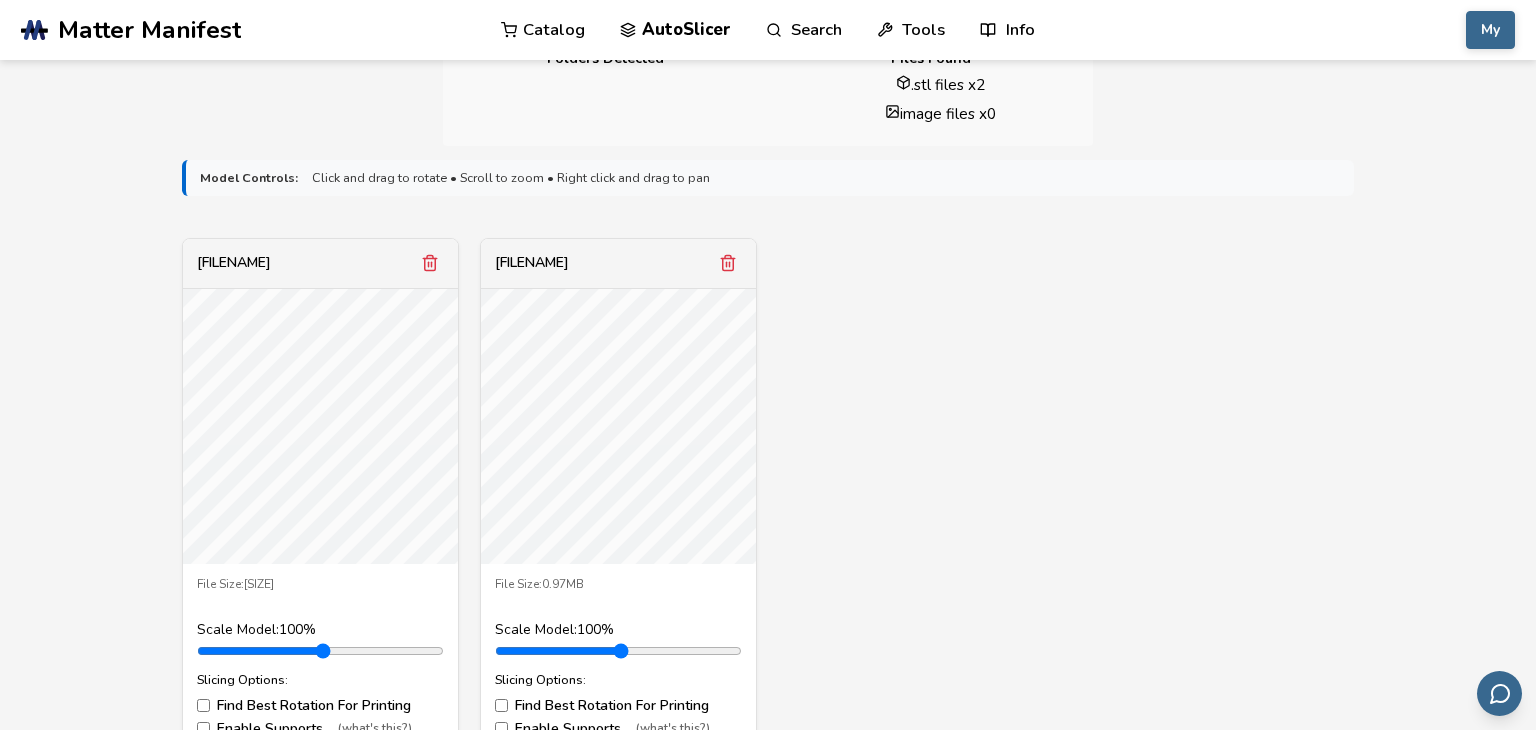 scroll, scrollTop: 592, scrollLeft: 0, axis: vertical 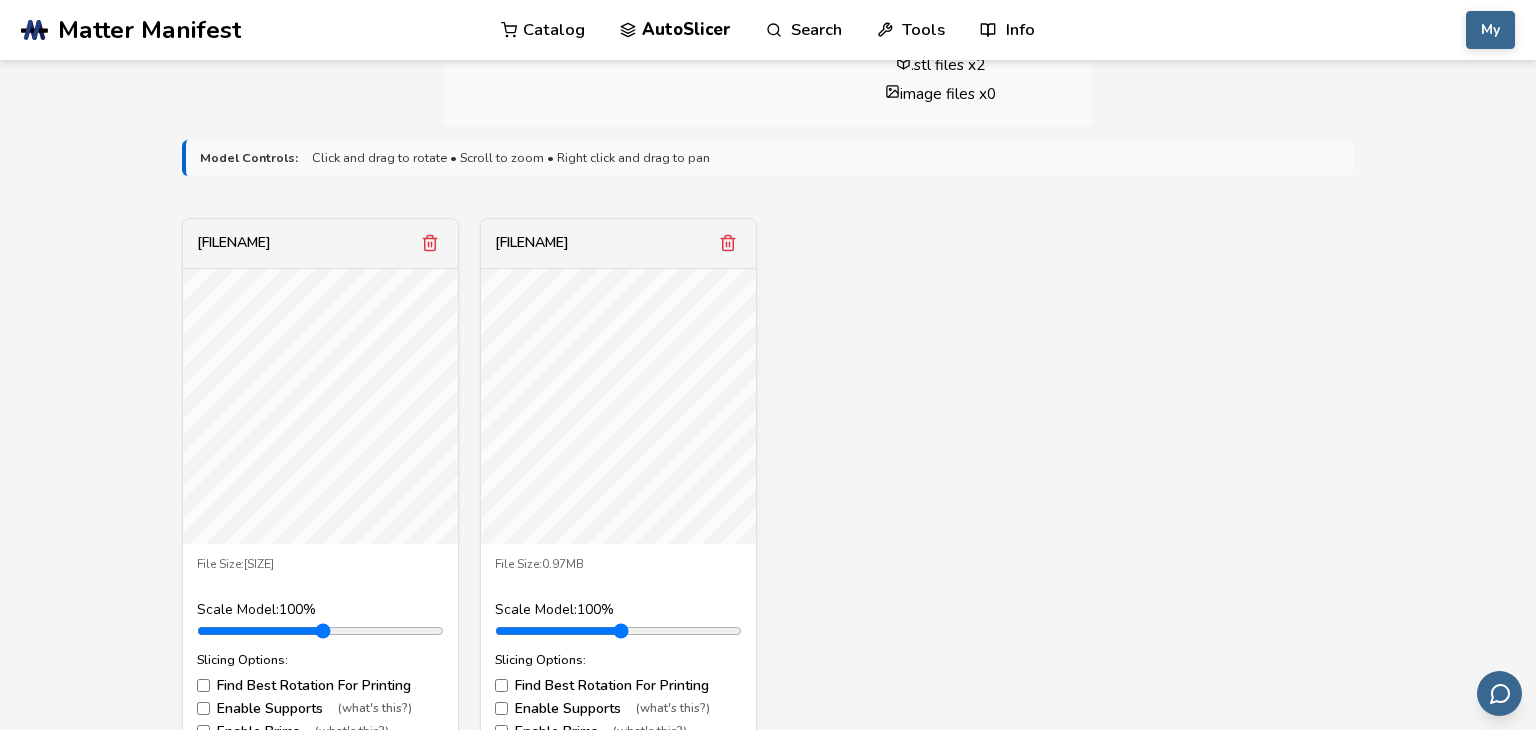 click on "penguin.stl" at bounding box center [320, 244] 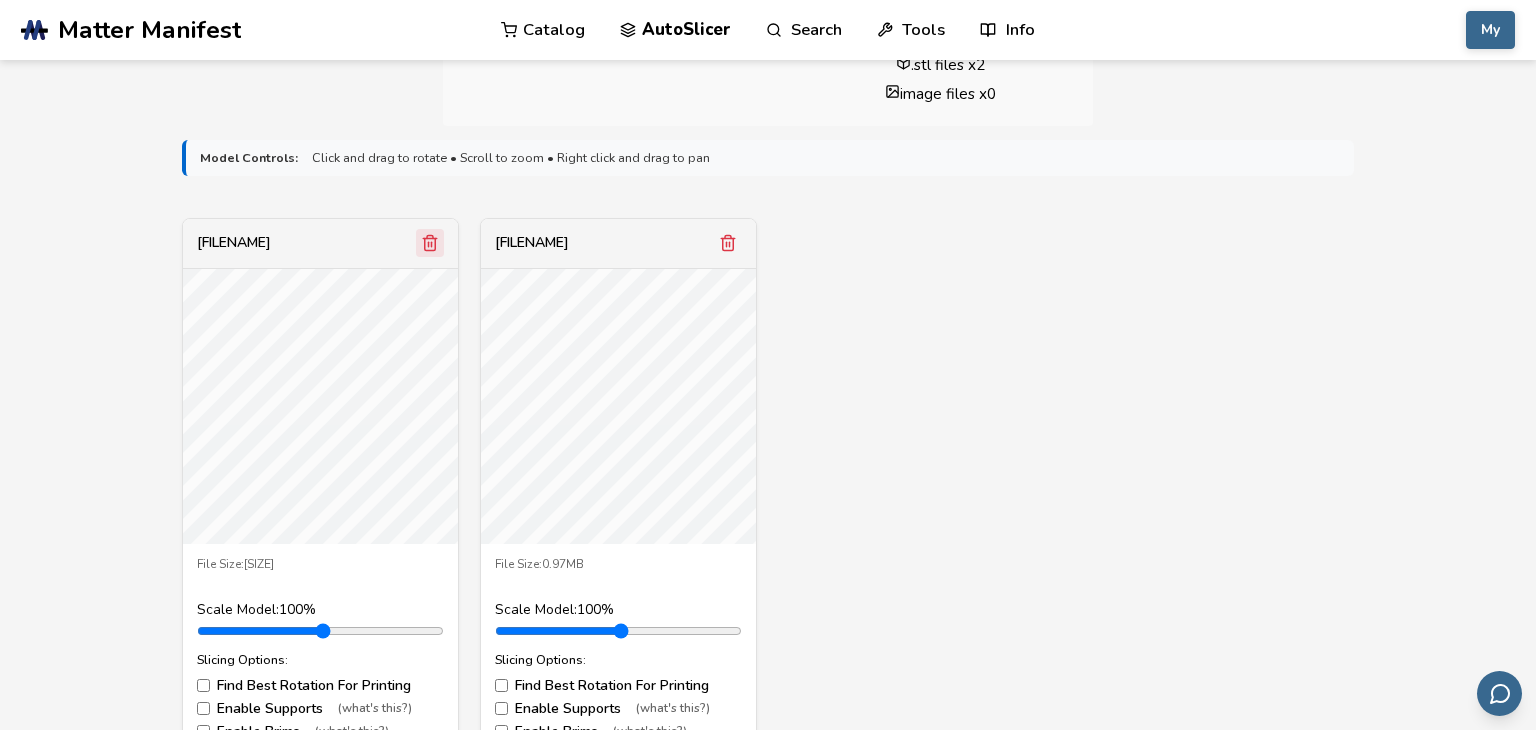 click at bounding box center (430, 243) 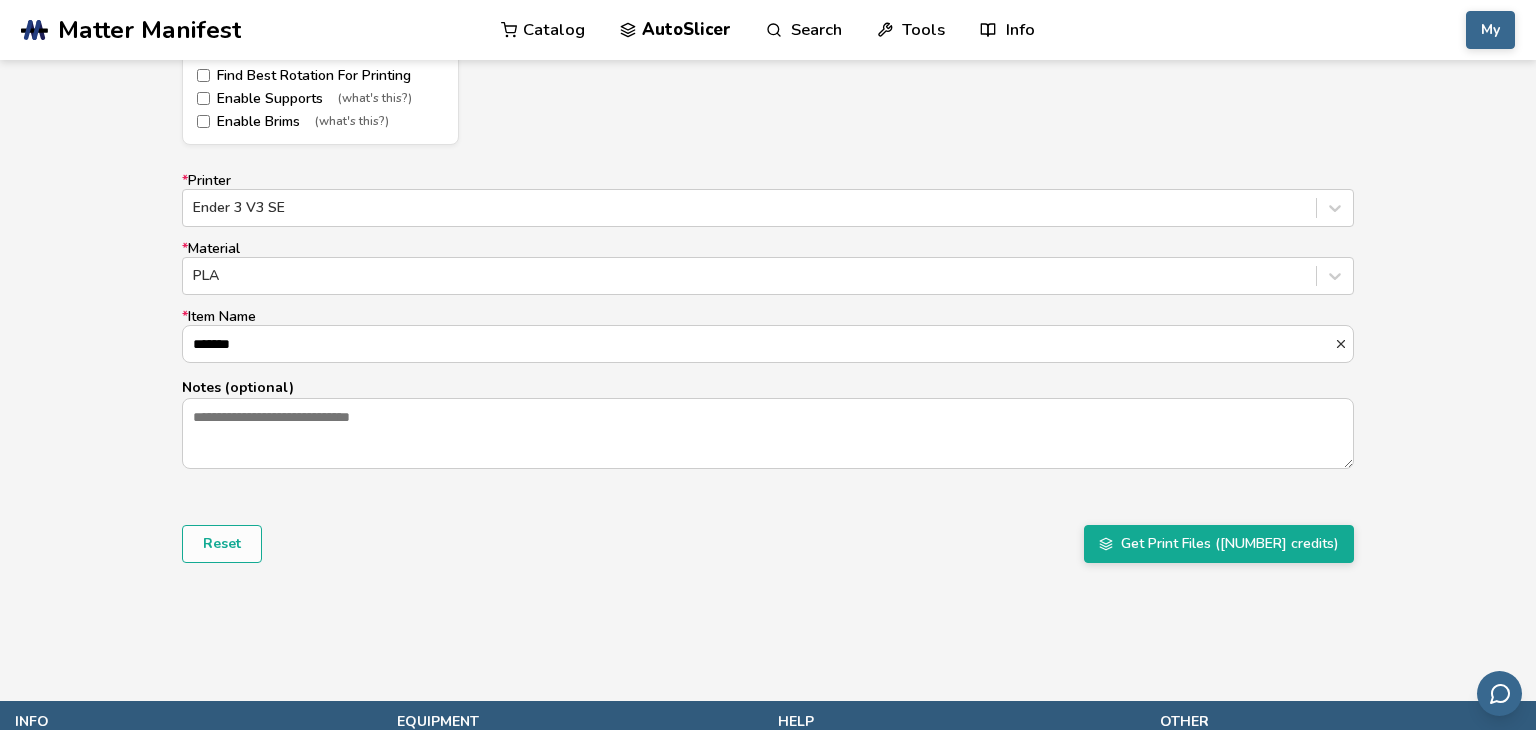 scroll, scrollTop: 1173, scrollLeft: 0, axis: vertical 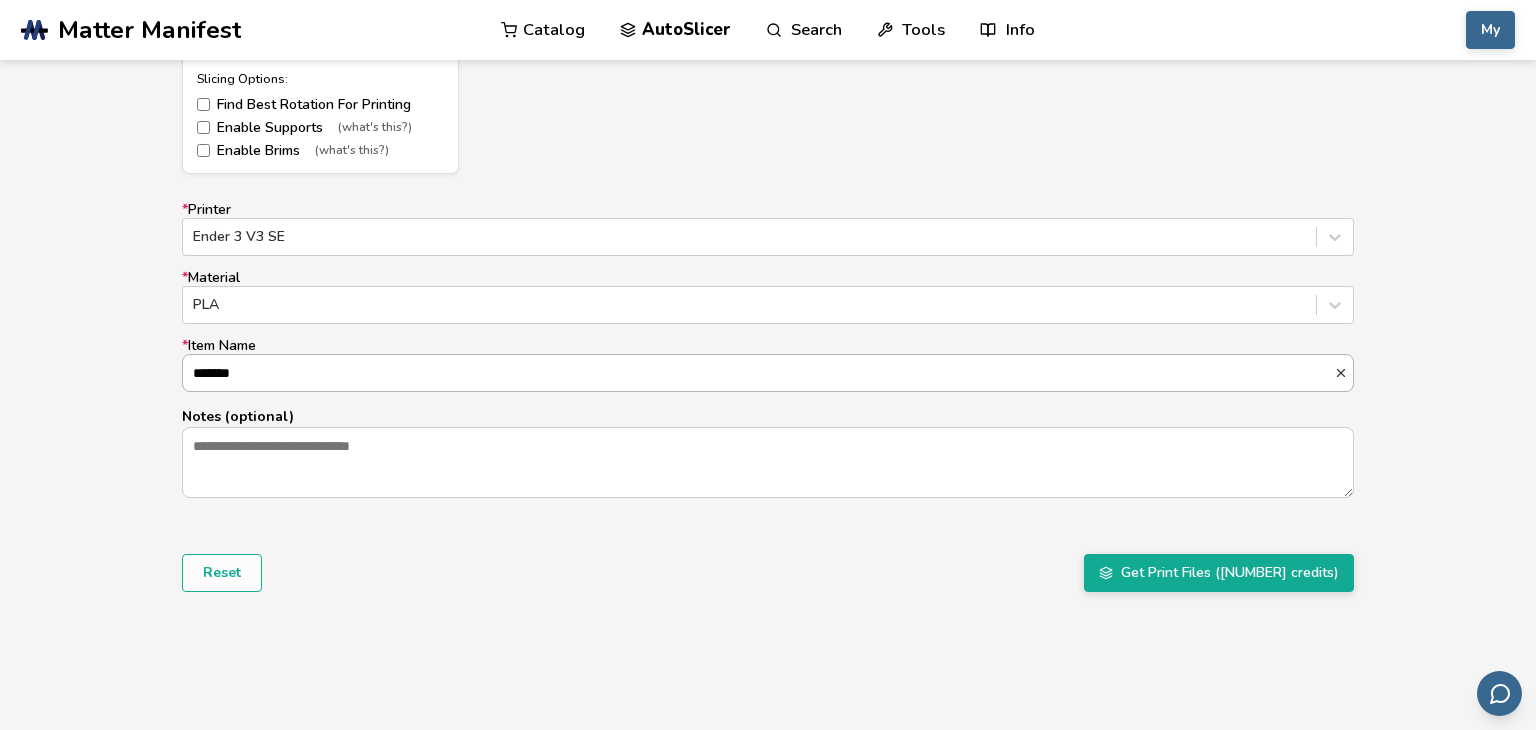 click on "*******" at bounding box center [758, 373] 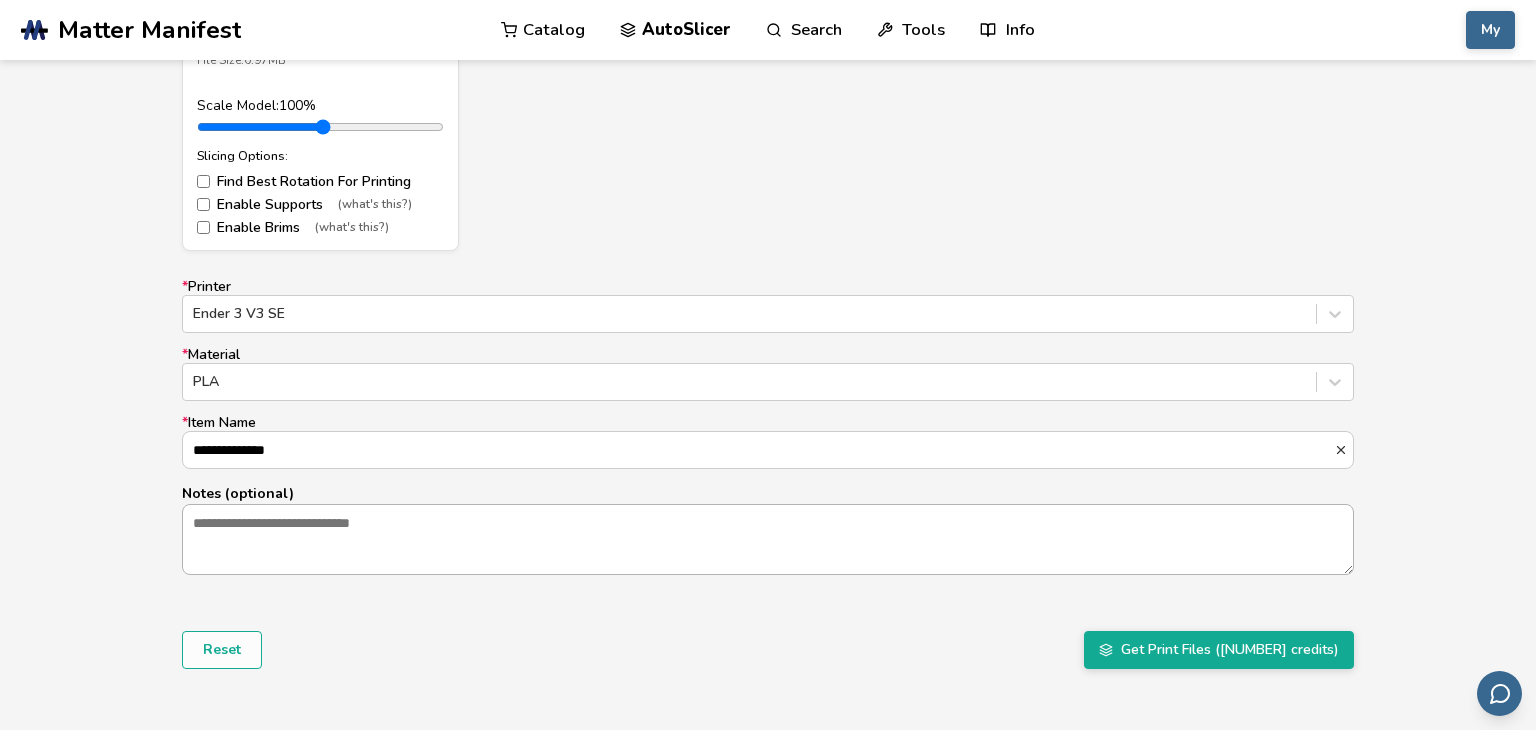 scroll, scrollTop: 1132, scrollLeft: 0, axis: vertical 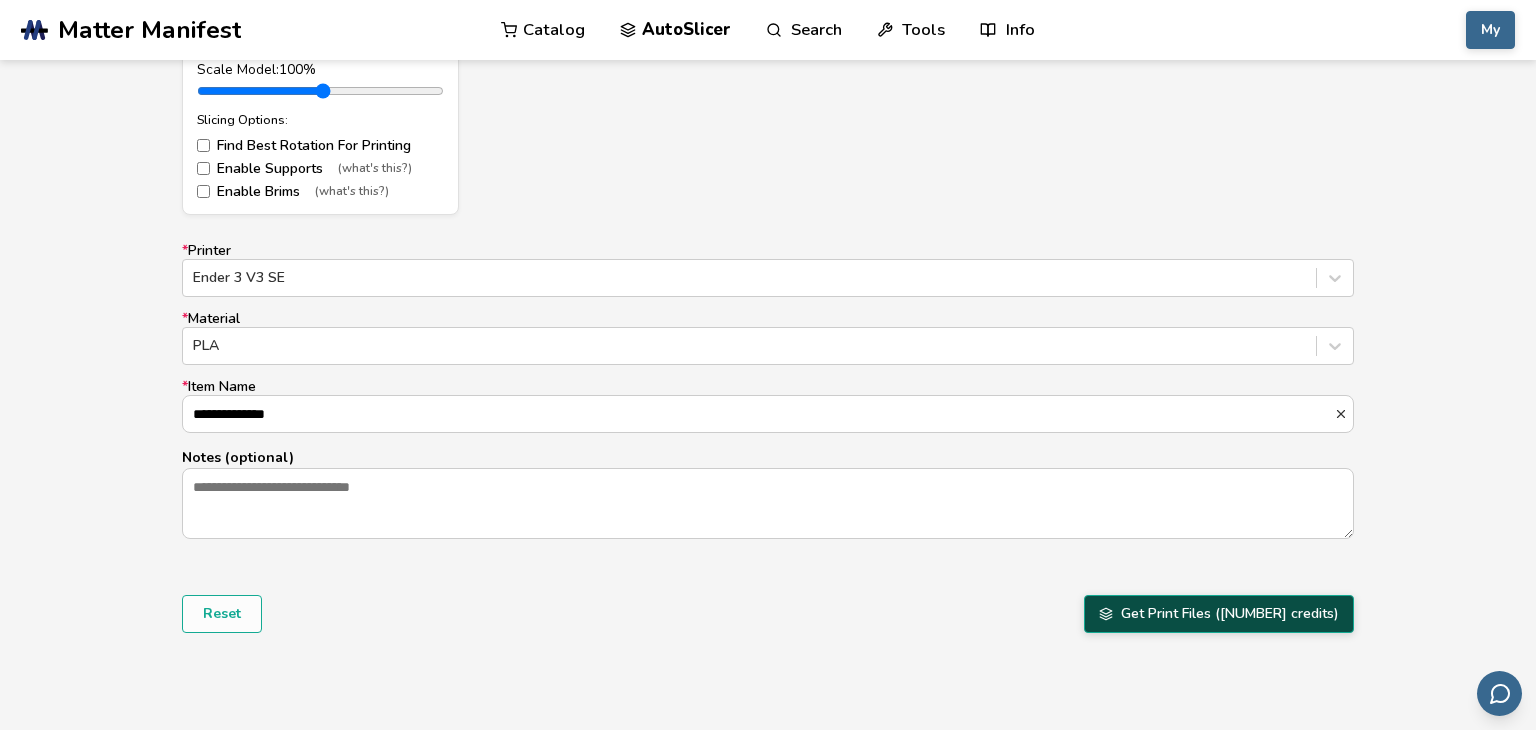 type on "**********" 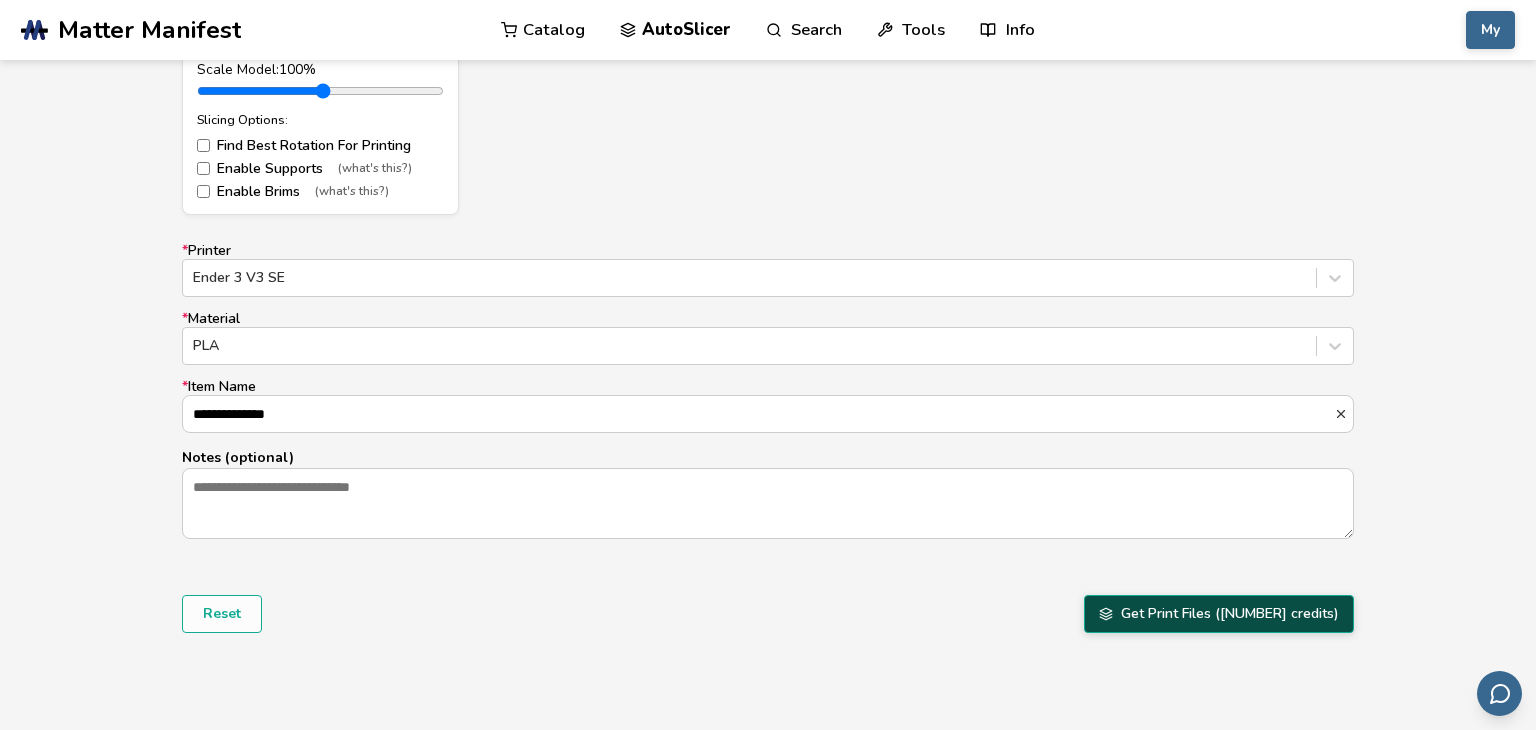 click on "Get Print Files (25 credits)" at bounding box center [1219, 614] 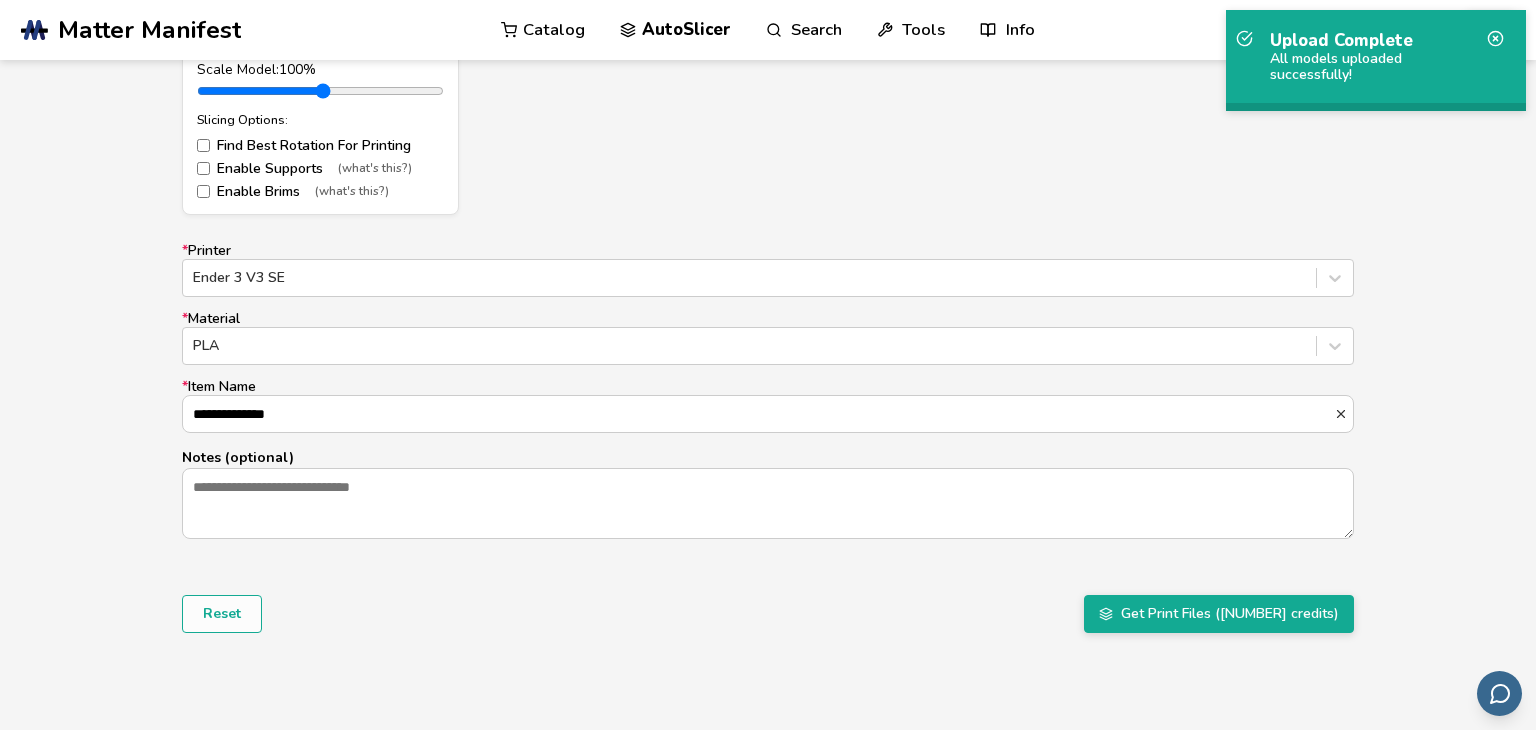 scroll, scrollTop: 0, scrollLeft: 0, axis: both 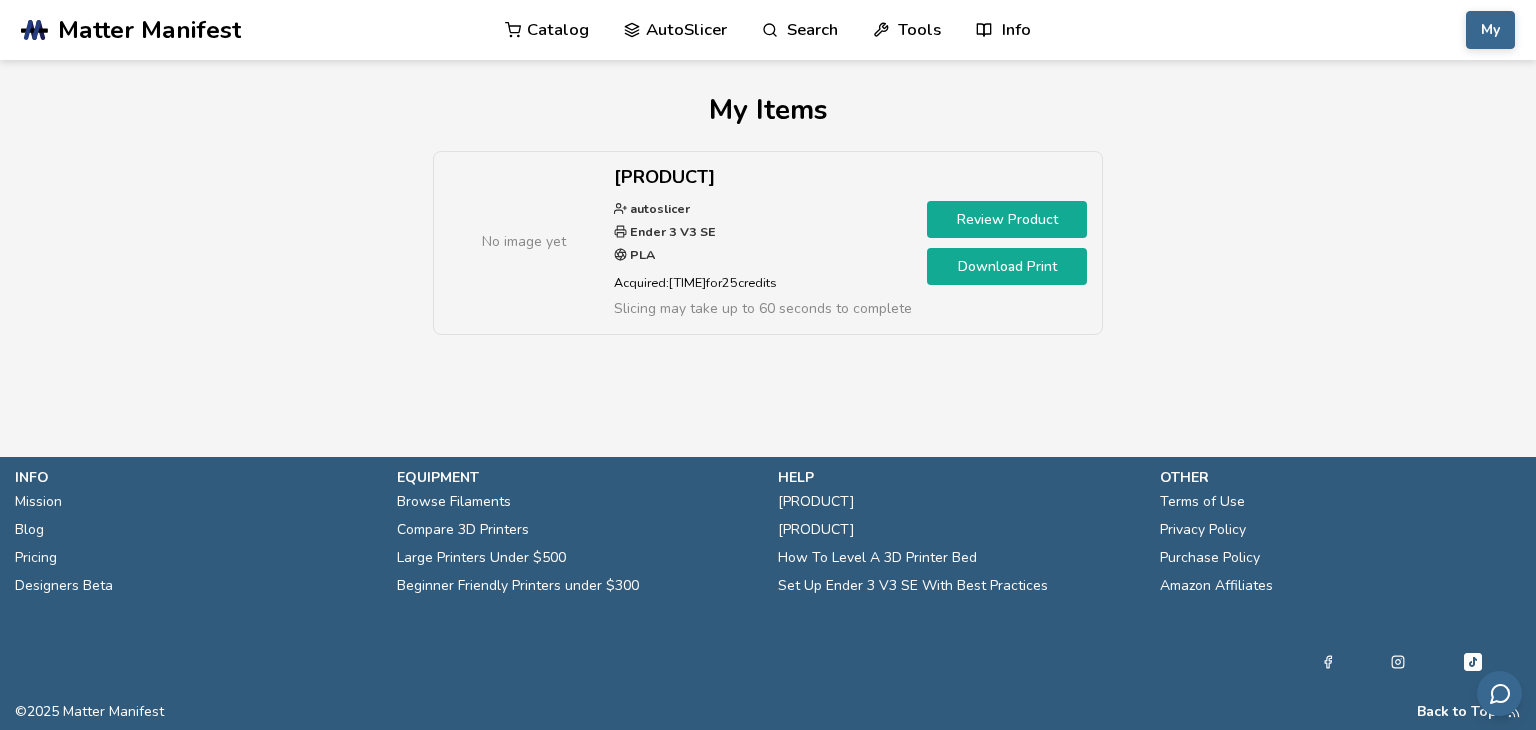 click on "Download Print" at bounding box center (1007, 266) 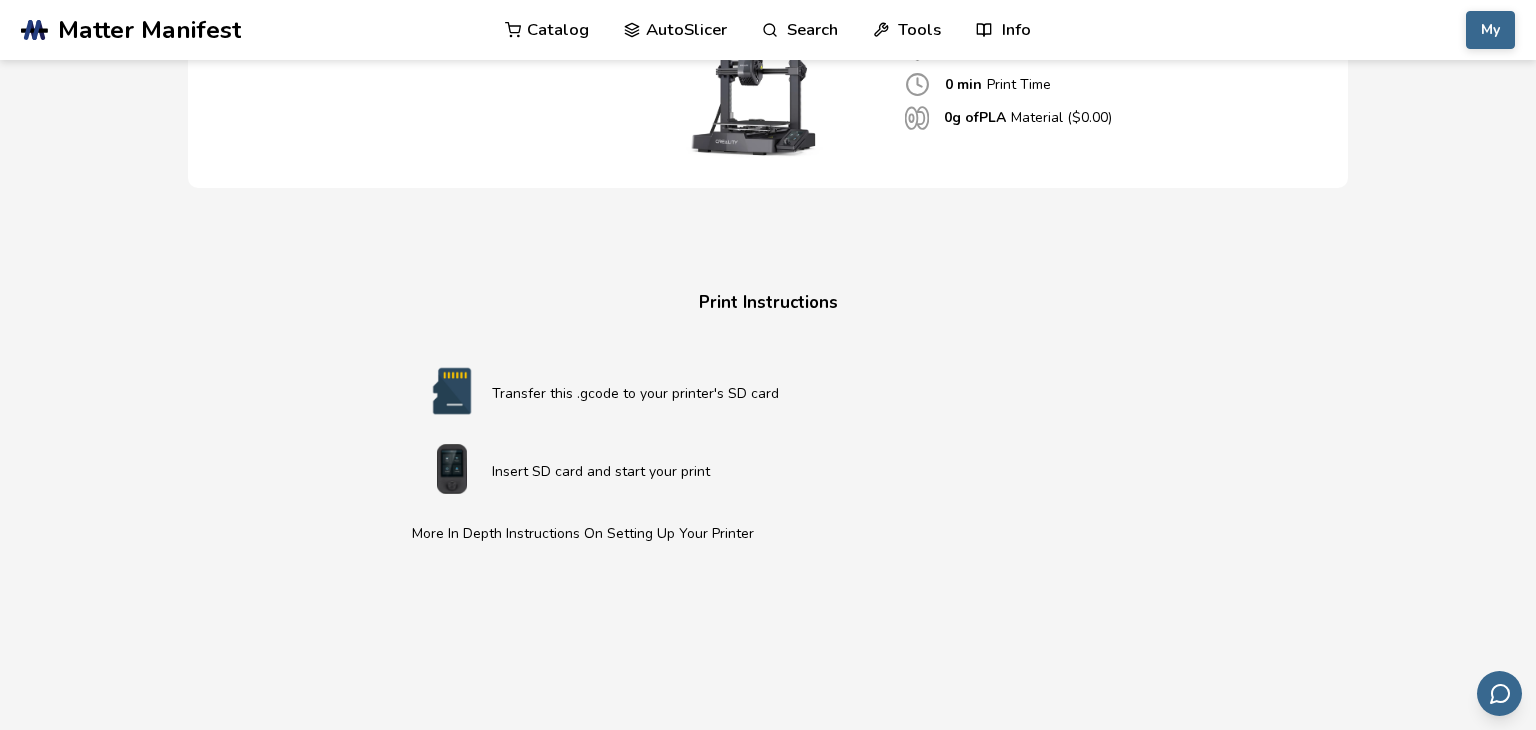 scroll, scrollTop: 384, scrollLeft: 0, axis: vertical 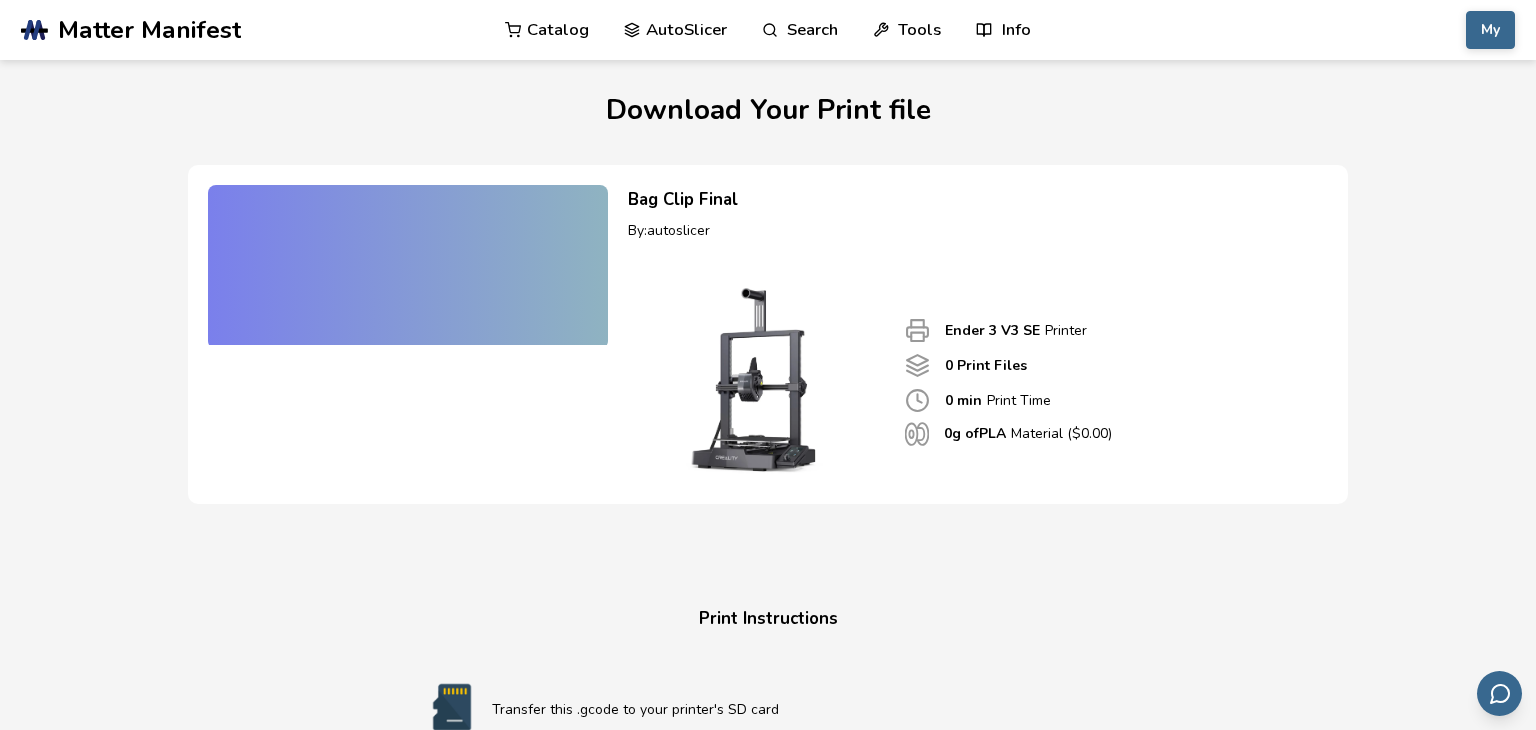 click at bounding box center (408, 265) 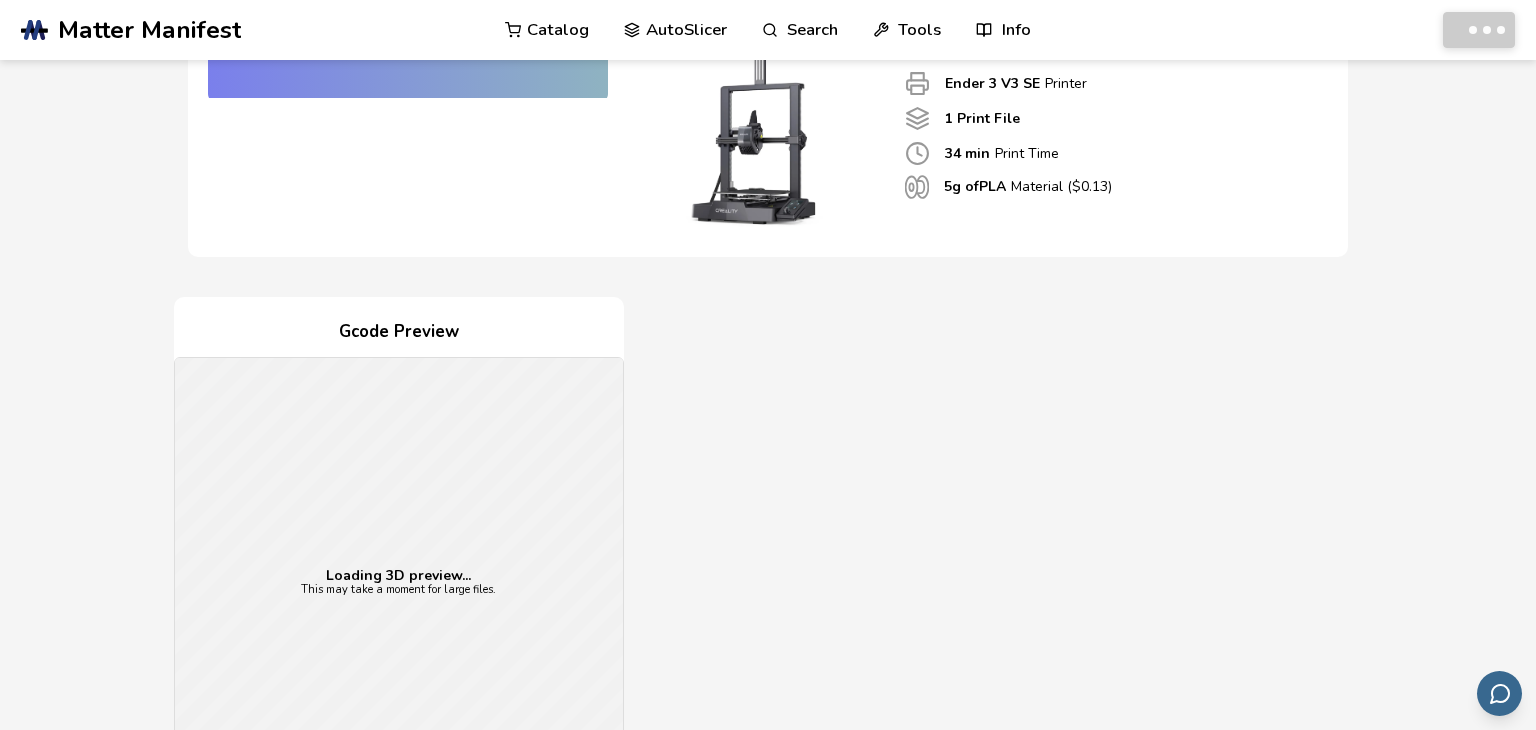 scroll, scrollTop: 0, scrollLeft: 0, axis: both 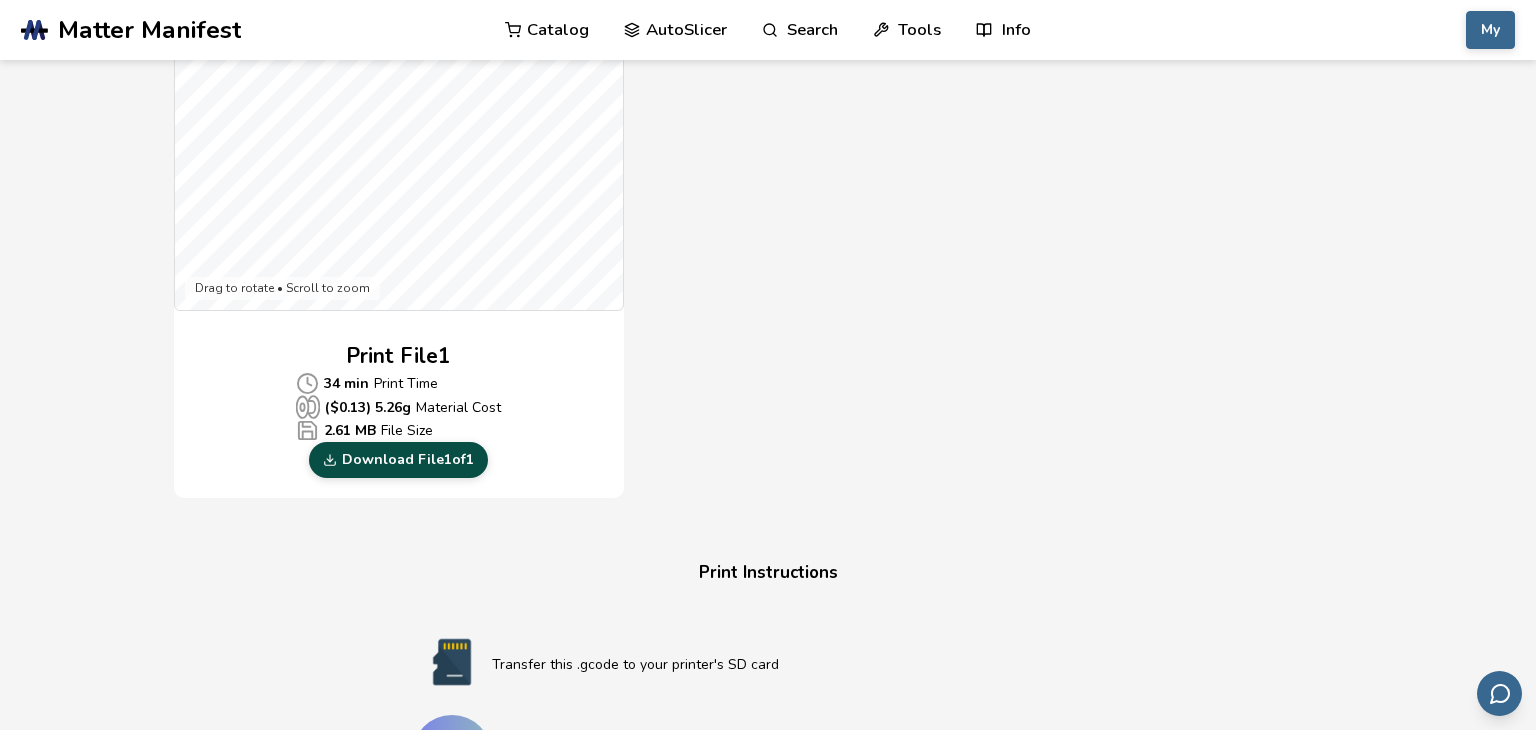 click on "Download File  1  of  1" at bounding box center (398, 460) 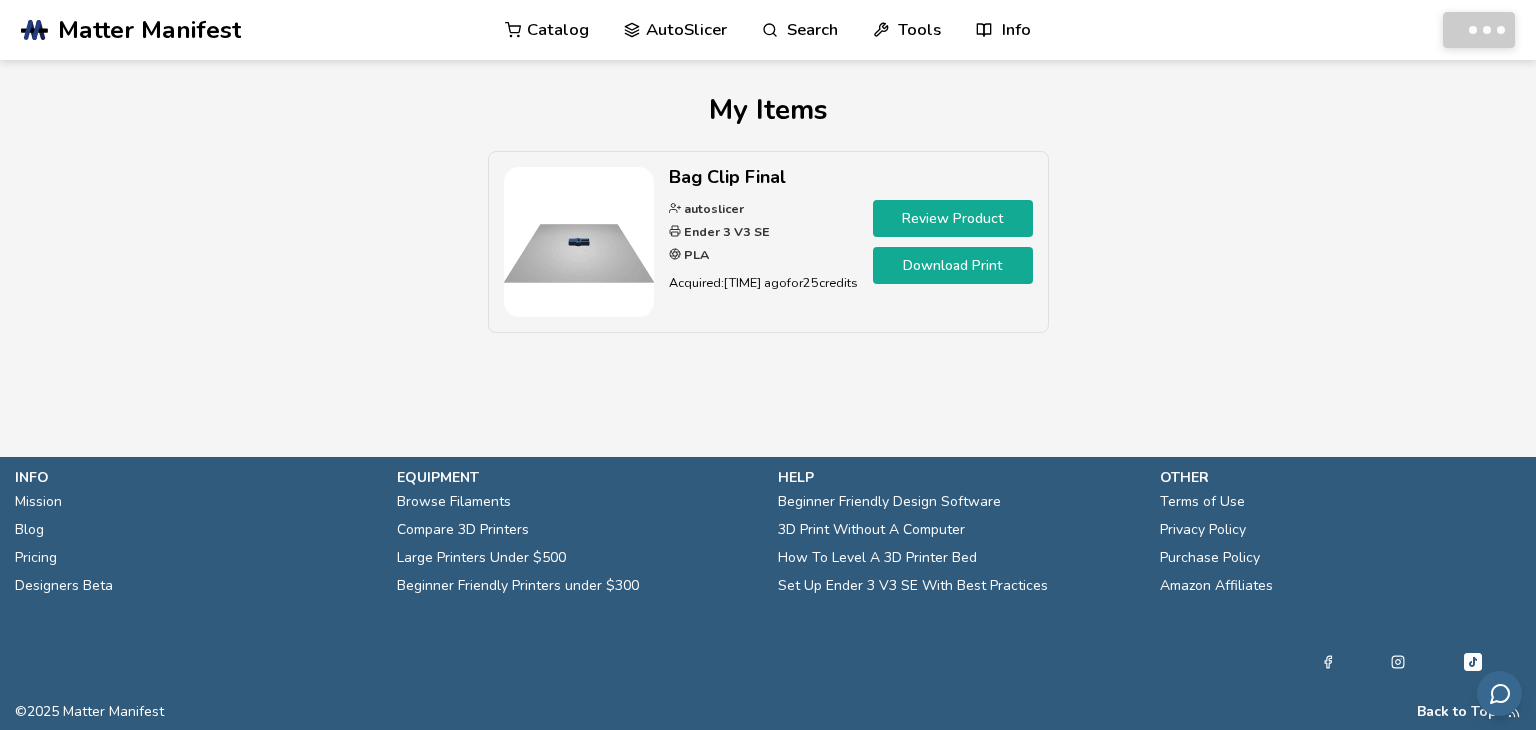 scroll, scrollTop: 0, scrollLeft: 0, axis: both 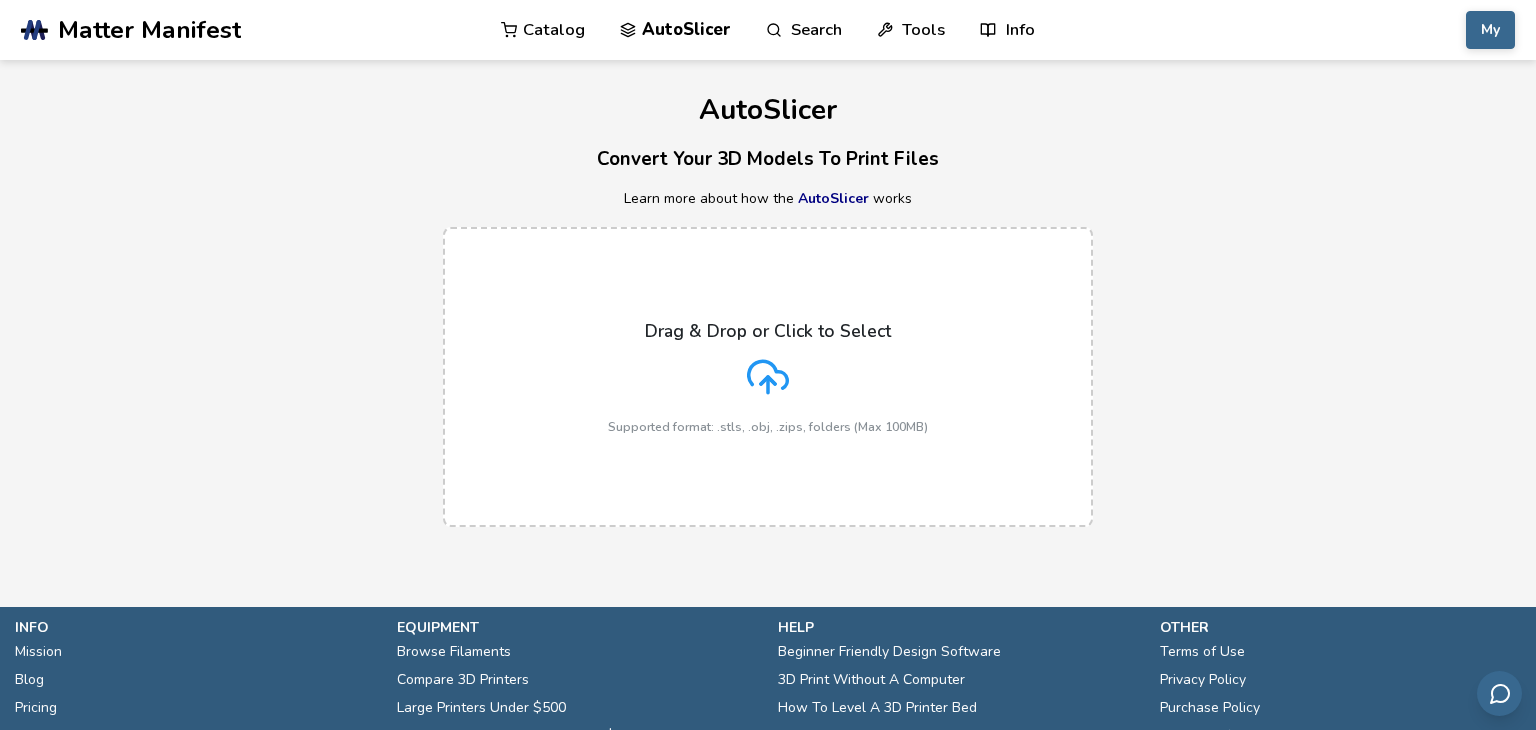 click on "Drag & Drop or Click to Select Supported format: .stls, .obj, .zips, folders (Max 100MB)" at bounding box center [768, 377] 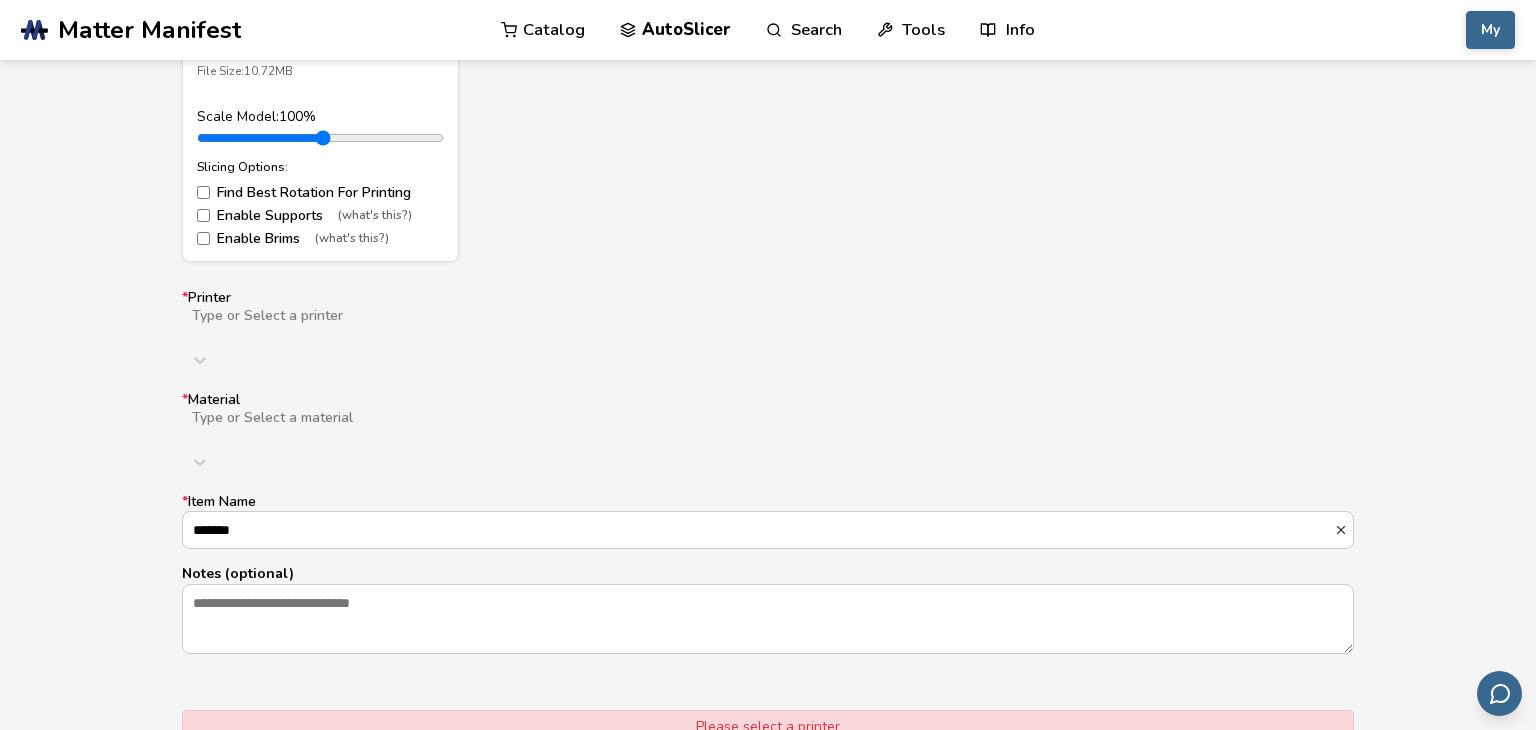 scroll, scrollTop: 1090, scrollLeft: 0, axis: vertical 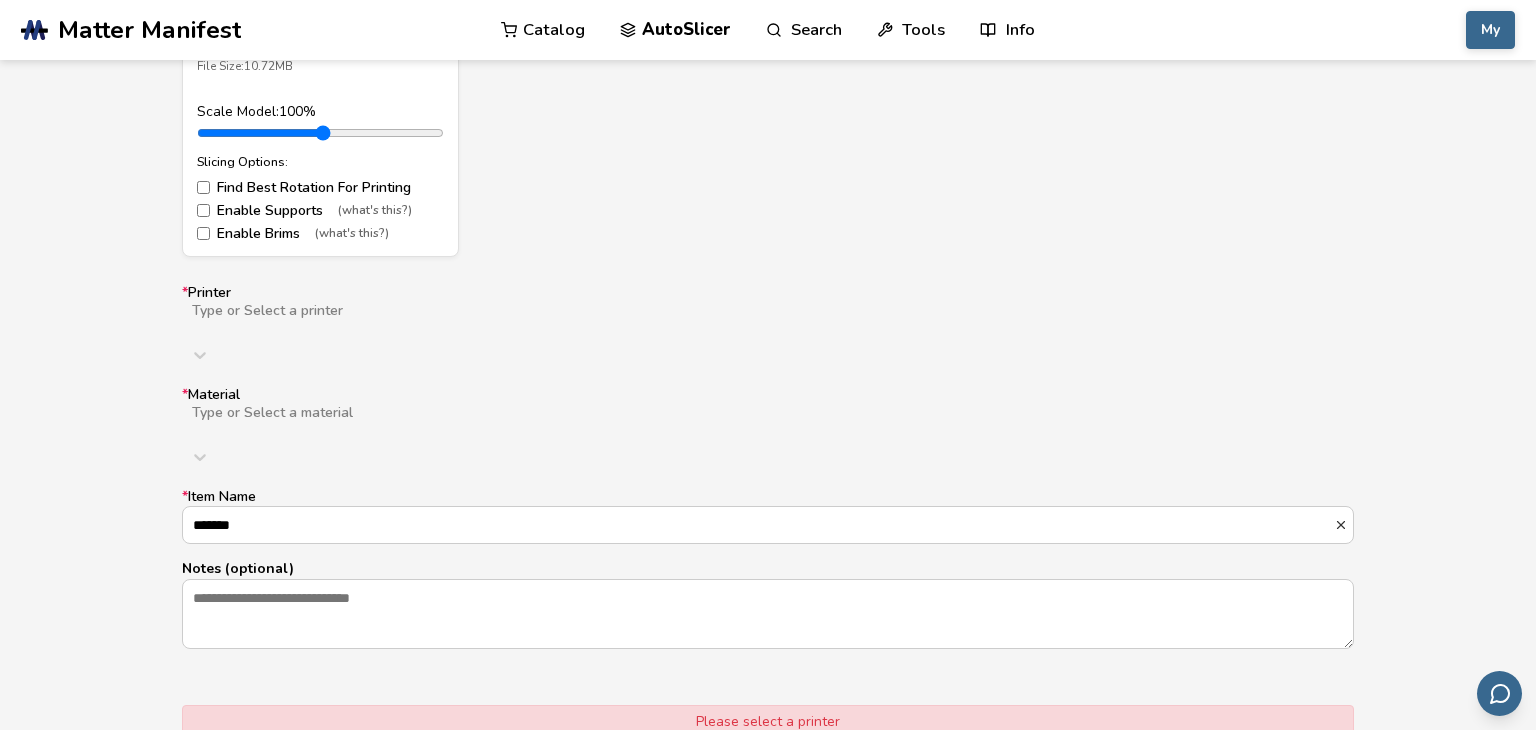 click at bounding box center (508, 327) 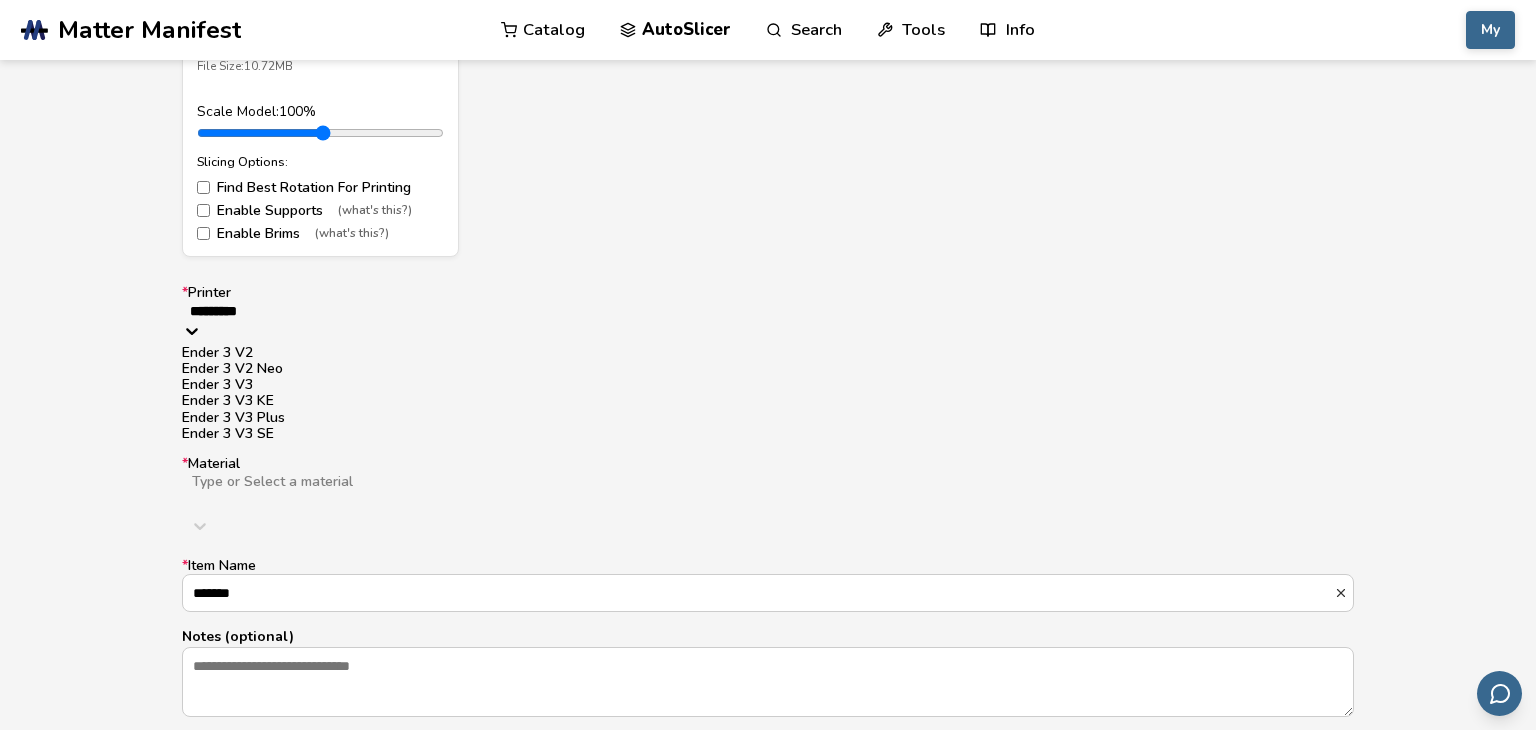type on "**********" 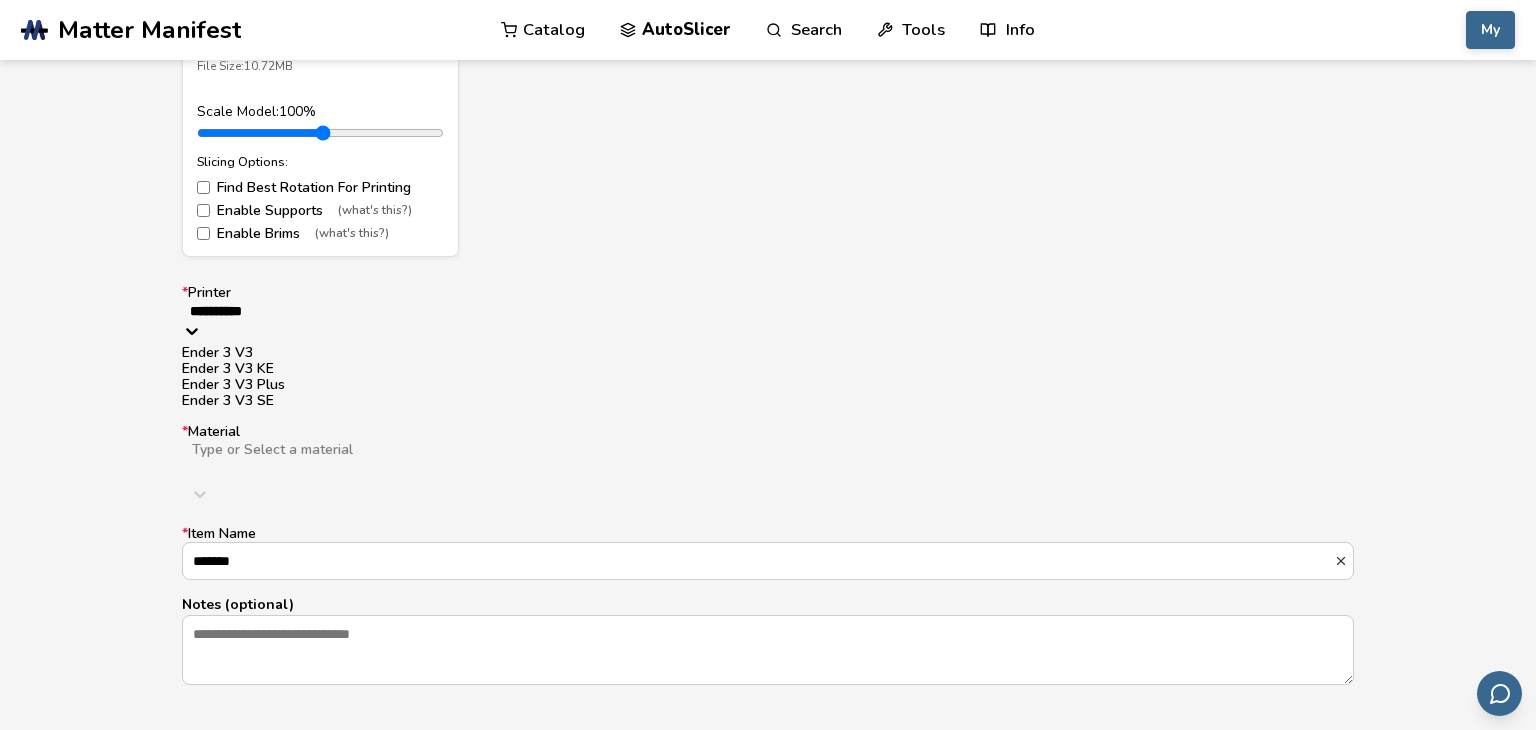 type 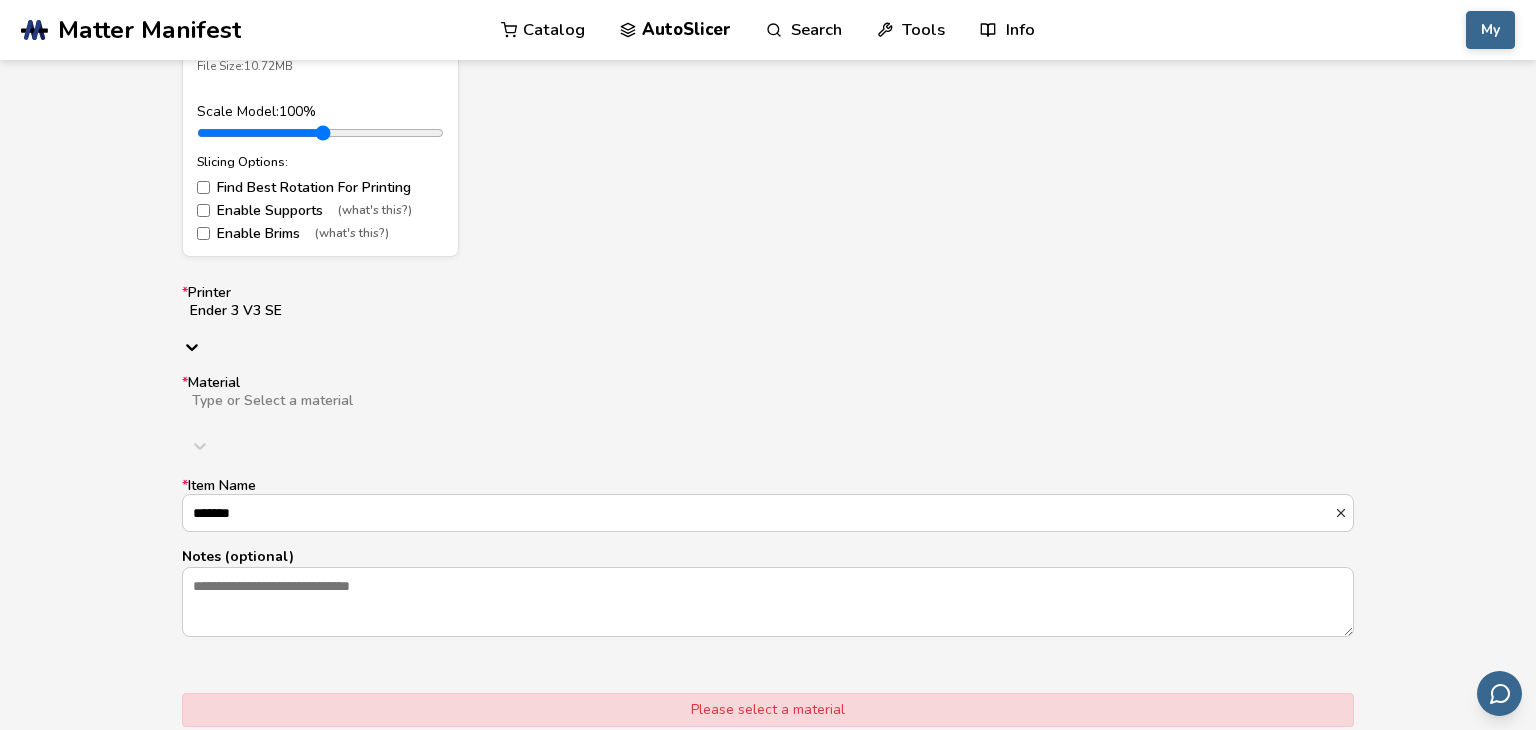 click on "Type or Select a material" at bounding box center (768, 409) 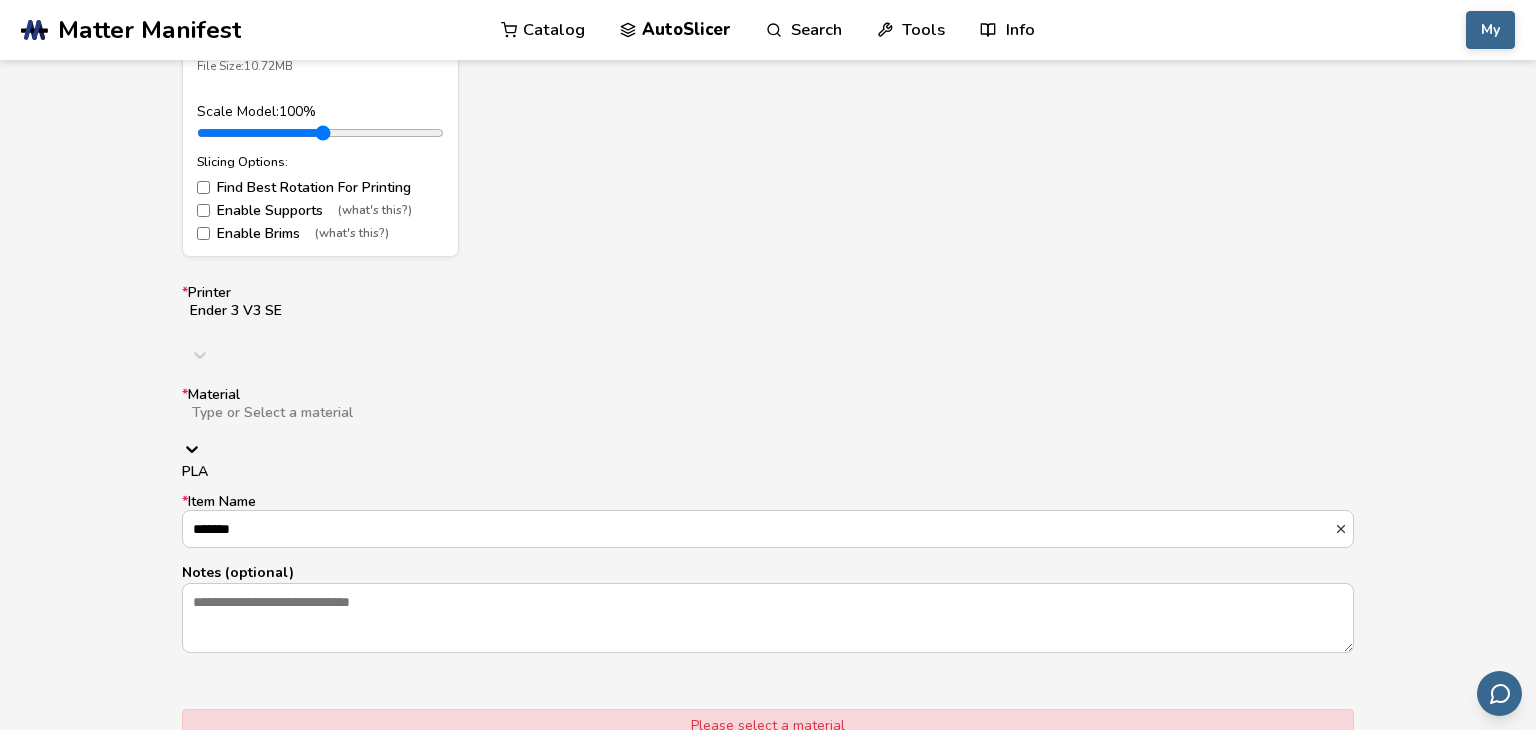 click on "PLA" at bounding box center (768, 472) 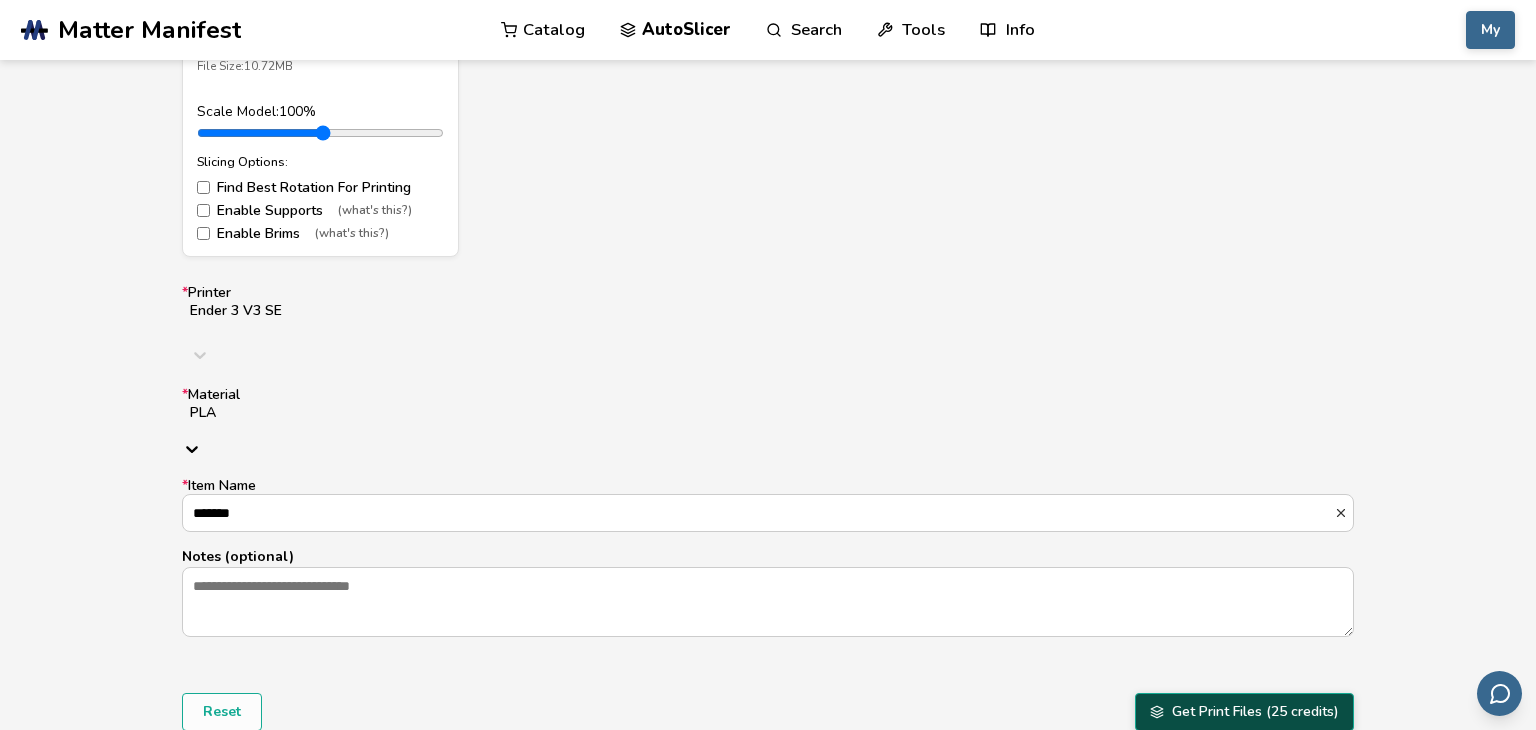 click on "Get Print Files (25 credits)" at bounding box center (1244, 712) 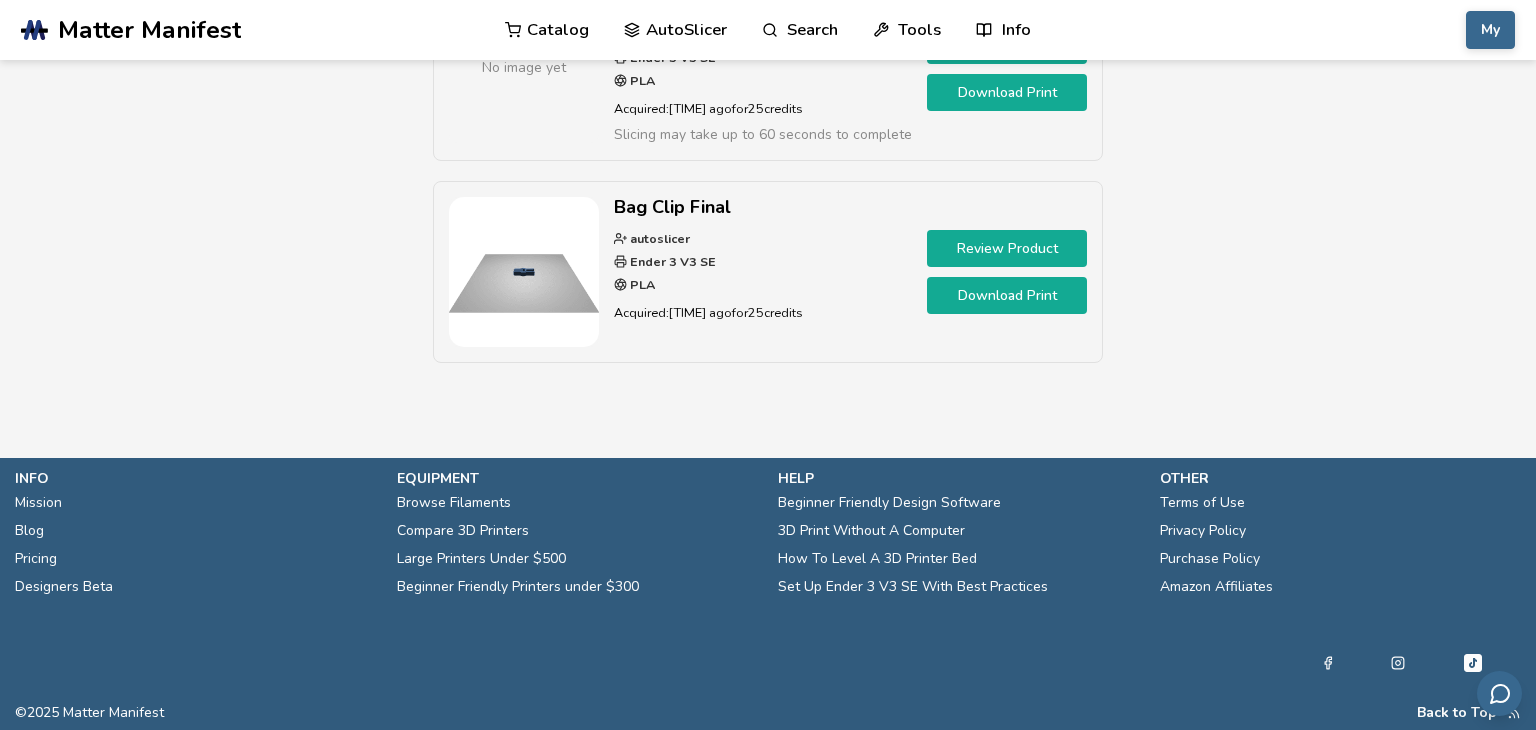 scroll, scrollTop: 0, scrollLeft: 0, axis: both 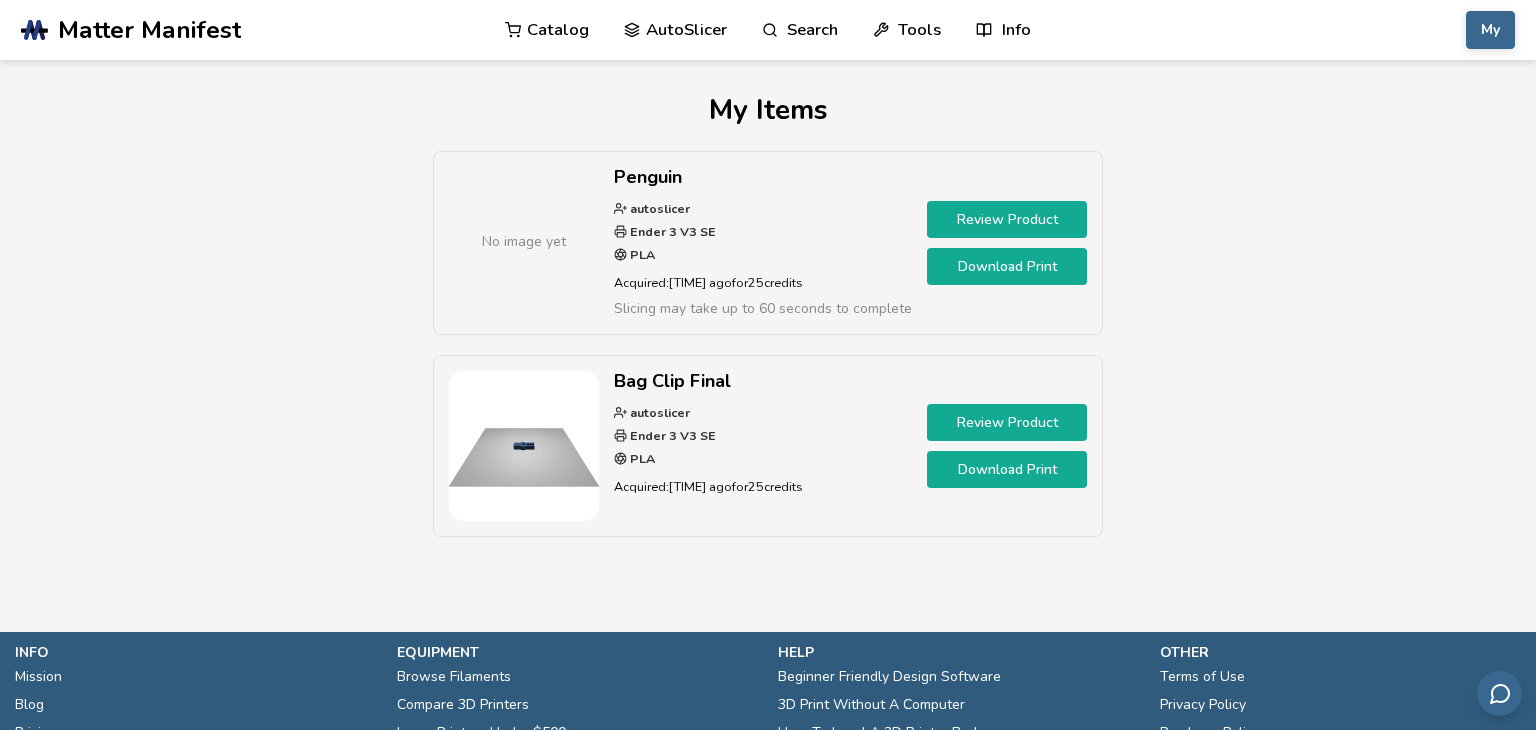 click on "No image yet Penguin   autoslicer     Ender 3 V3 SE     PLA   Acquired:  4 seconds ago  for  25  credits Slicing may take up to 60 seconds to complete Review Product Download Print Bag Clip Final   autoslicer     Ender 3 V3 SE     PLA   Acquired:  2 minutes ago  for  25  credits Review Product Download Print" at bounding box center [768, 354] 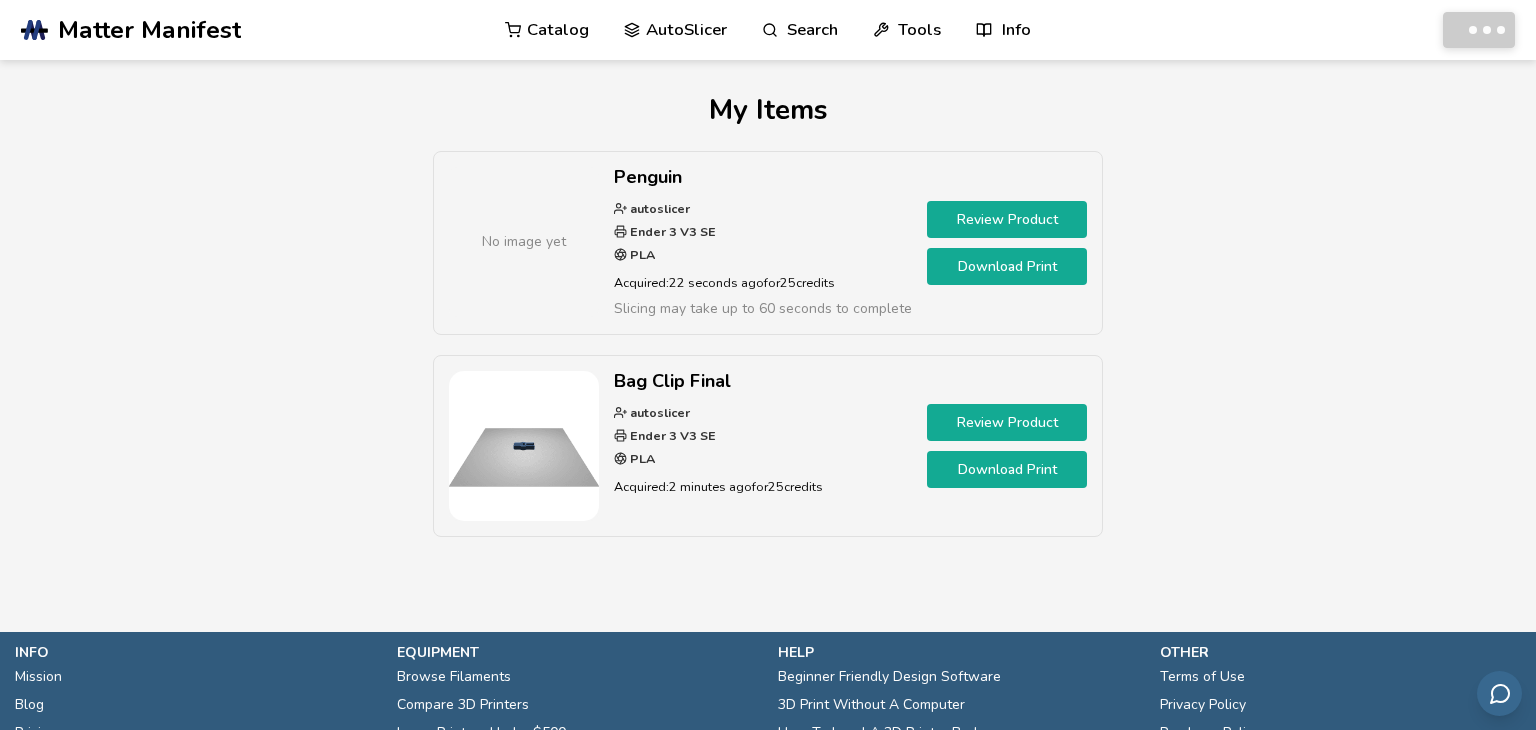 scroll, scrollTop: 0, scrollLeft: 0, axis: both 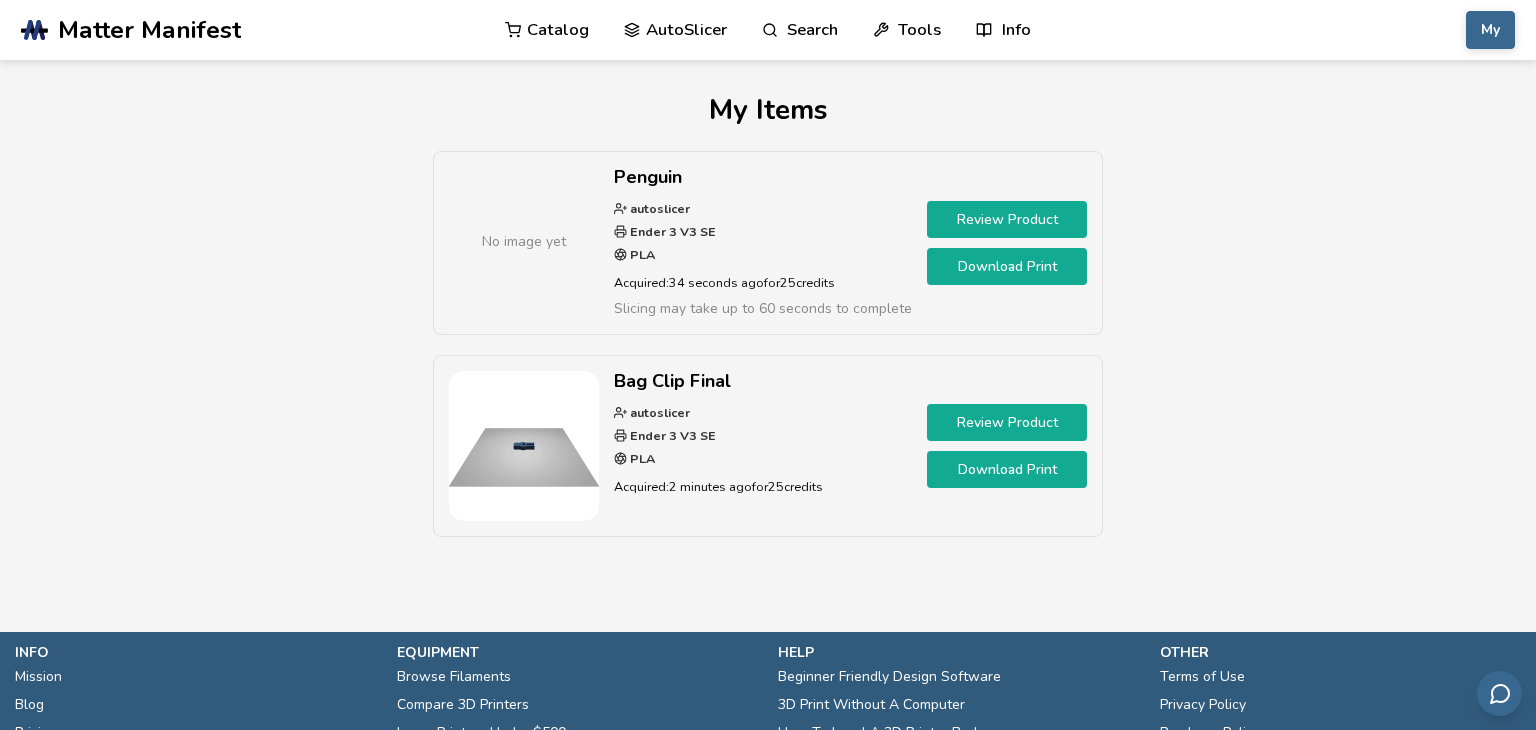 click on "Download Print" at bounding box center (1007, 266) 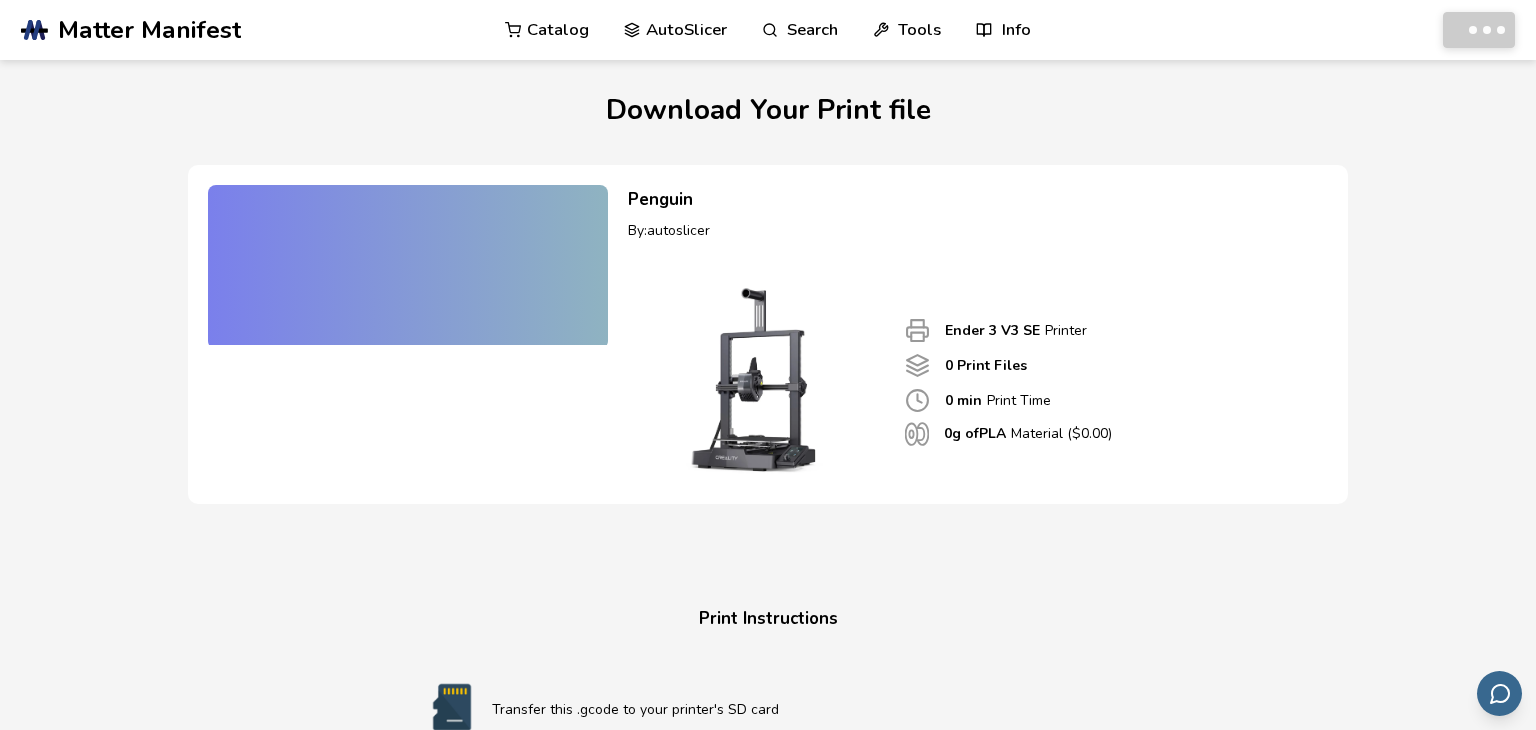 scroll, scrollTop: 0, scrollLeft: 0, axis: both 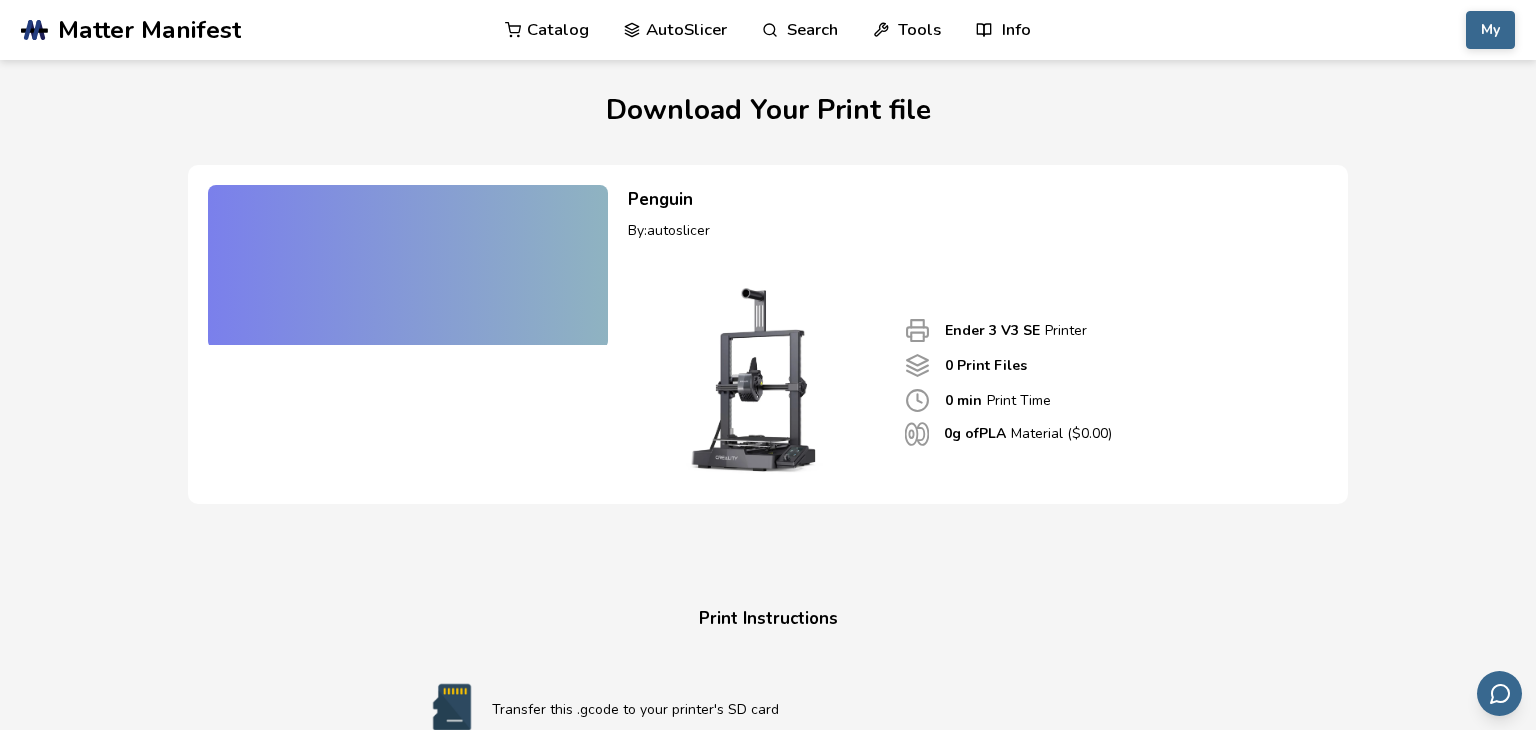 click on "Download Your Print file Penguin By:  autoslicer Ender 3 V3 SE  Printer 0   Print Files   0 min  Print Time 0 g of  PLA   Material ($ 0.00 ) Print Instructions Transfer this .gcode to your printer's SD card Insert SD card and start your print More In Depth Instructions On Setting Up Your Printer" at bounding box center (768, 711) 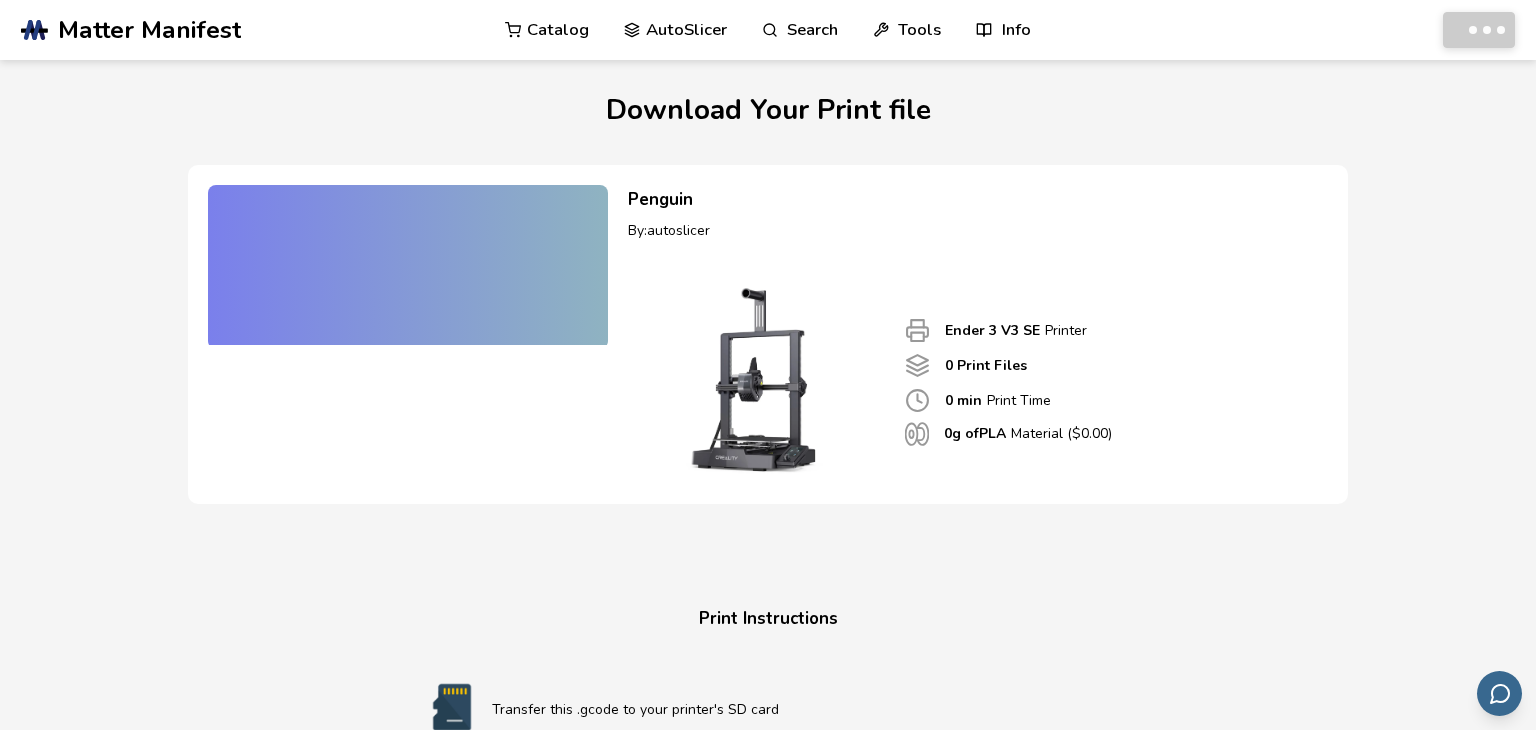 scroll, scrollTop: 0, scrollLeft: 0, axis: both 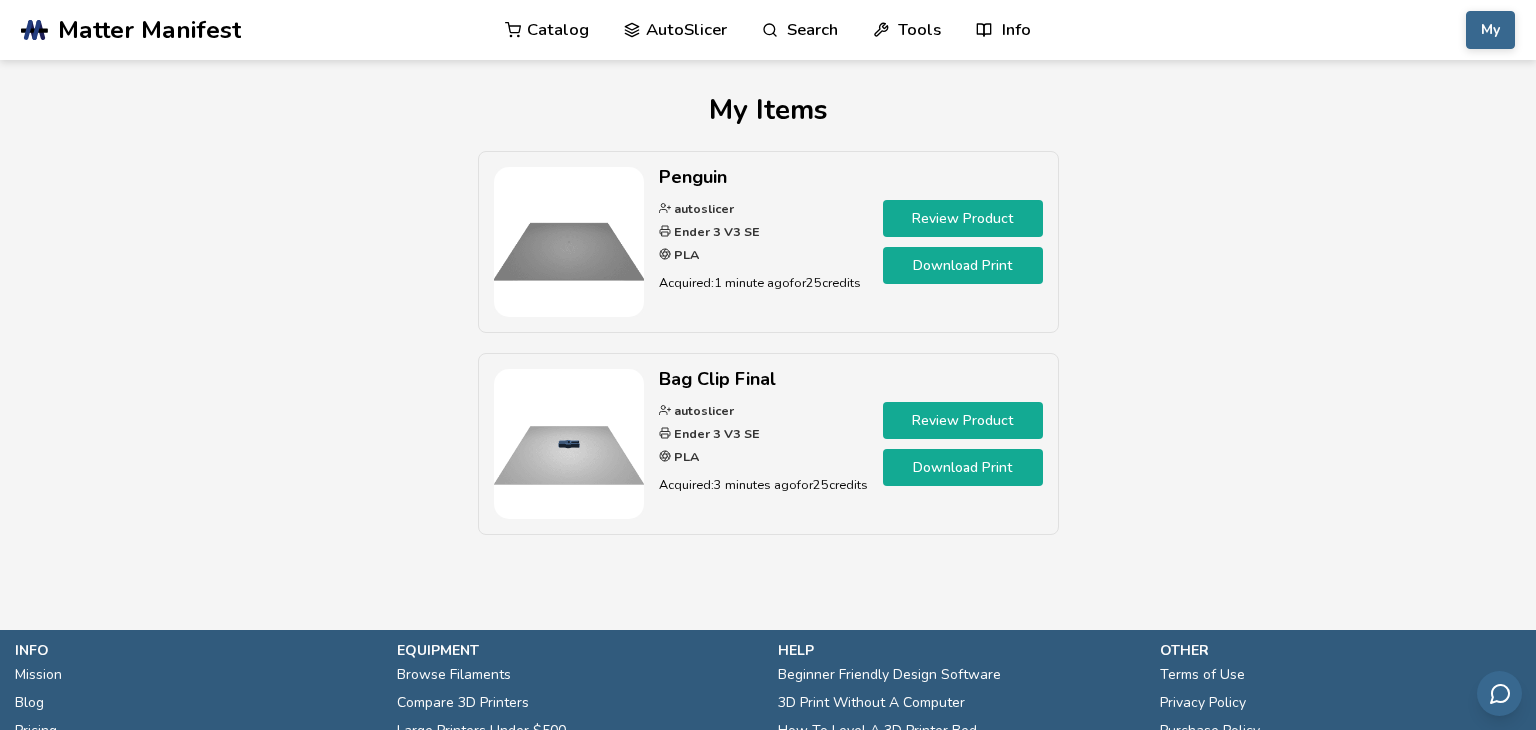 click on "Review Product" at bounding box center (963, 218) 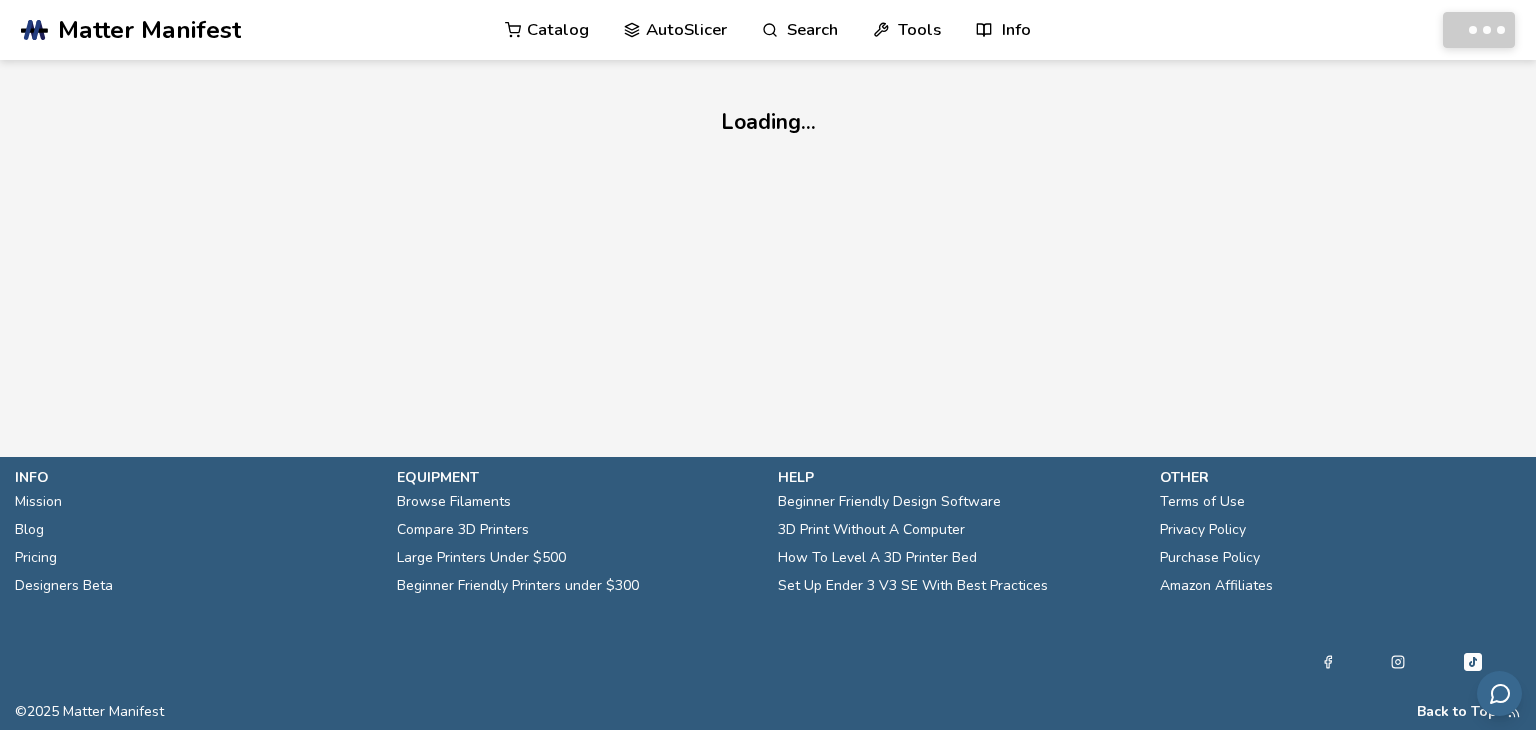 scroll, scrollTop: 0, scrollLeft: 0, axis: both 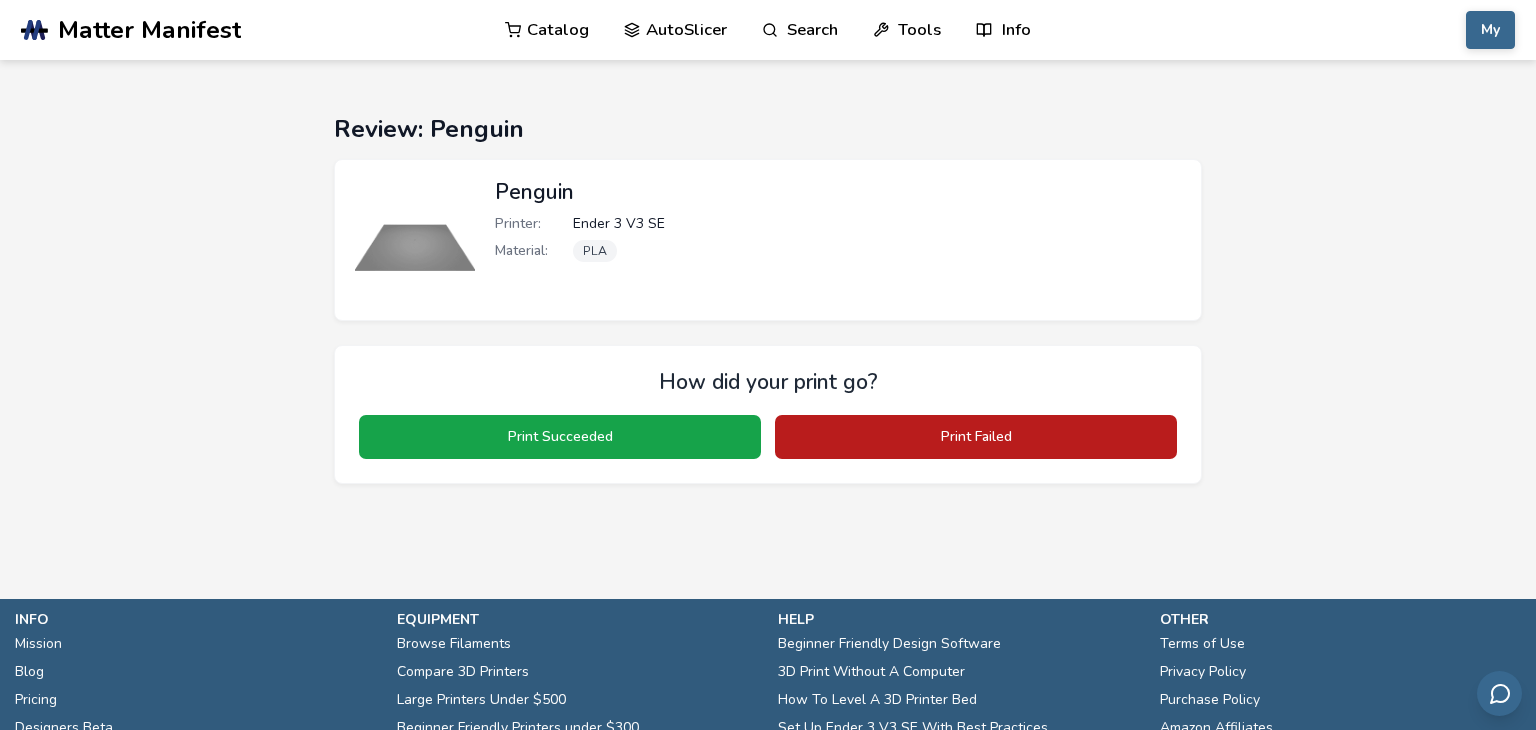 click on "Print Failed" at bounding box center (976, 437) 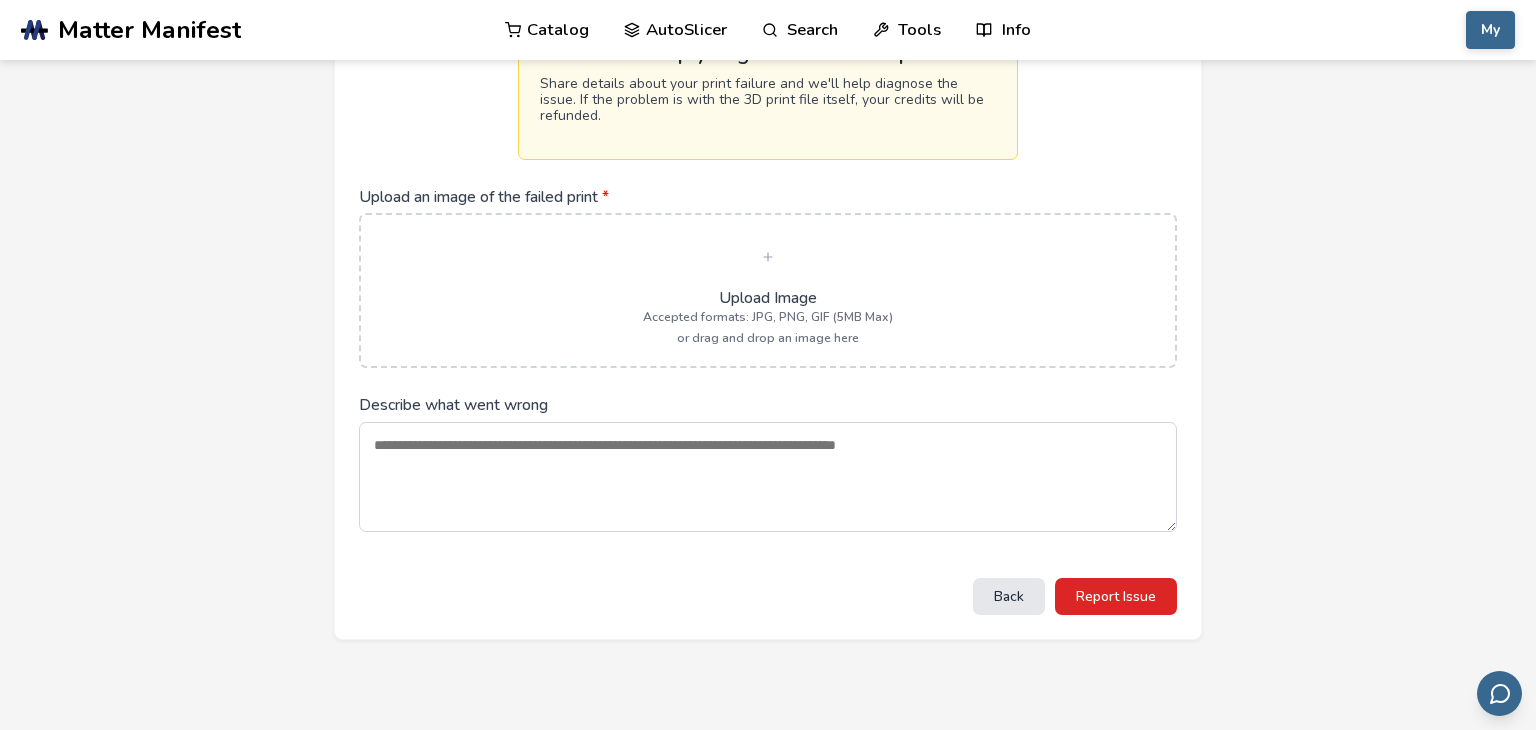 scroll, scrollTop: 379, scrollLeft: 0, axis: vertical 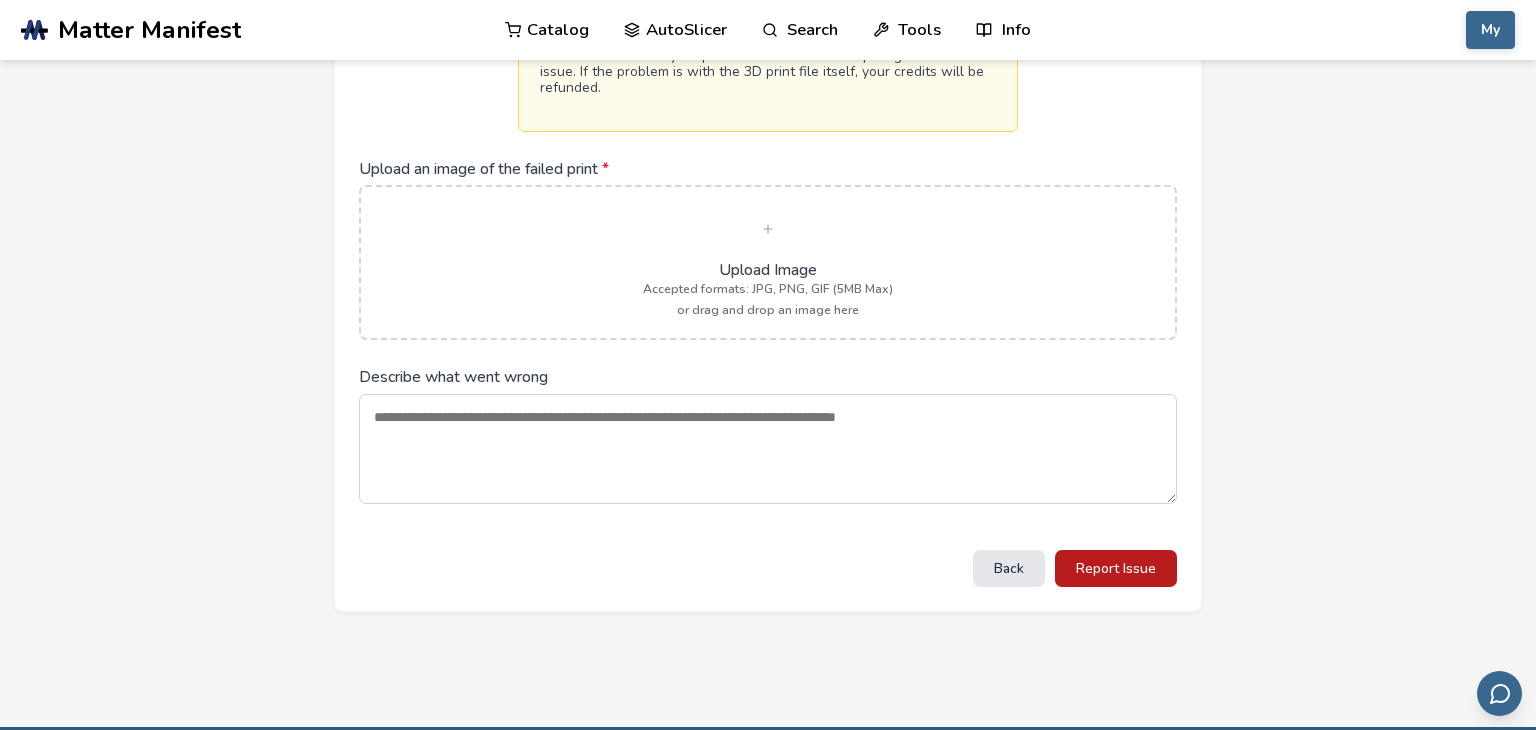 click on "Report Issue" at bounding box center (1116, 568) 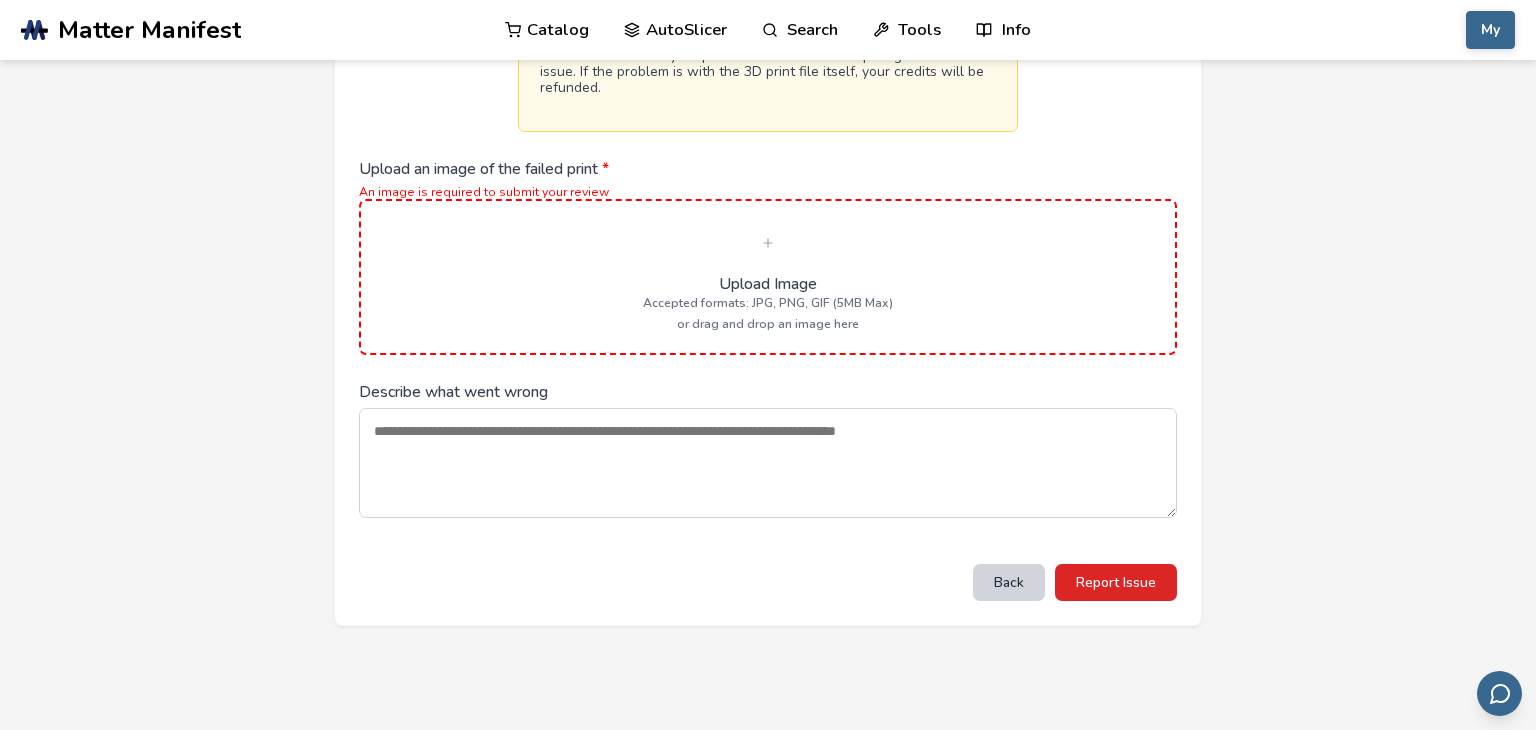click on "Back" at bounding box center [1009, 582] 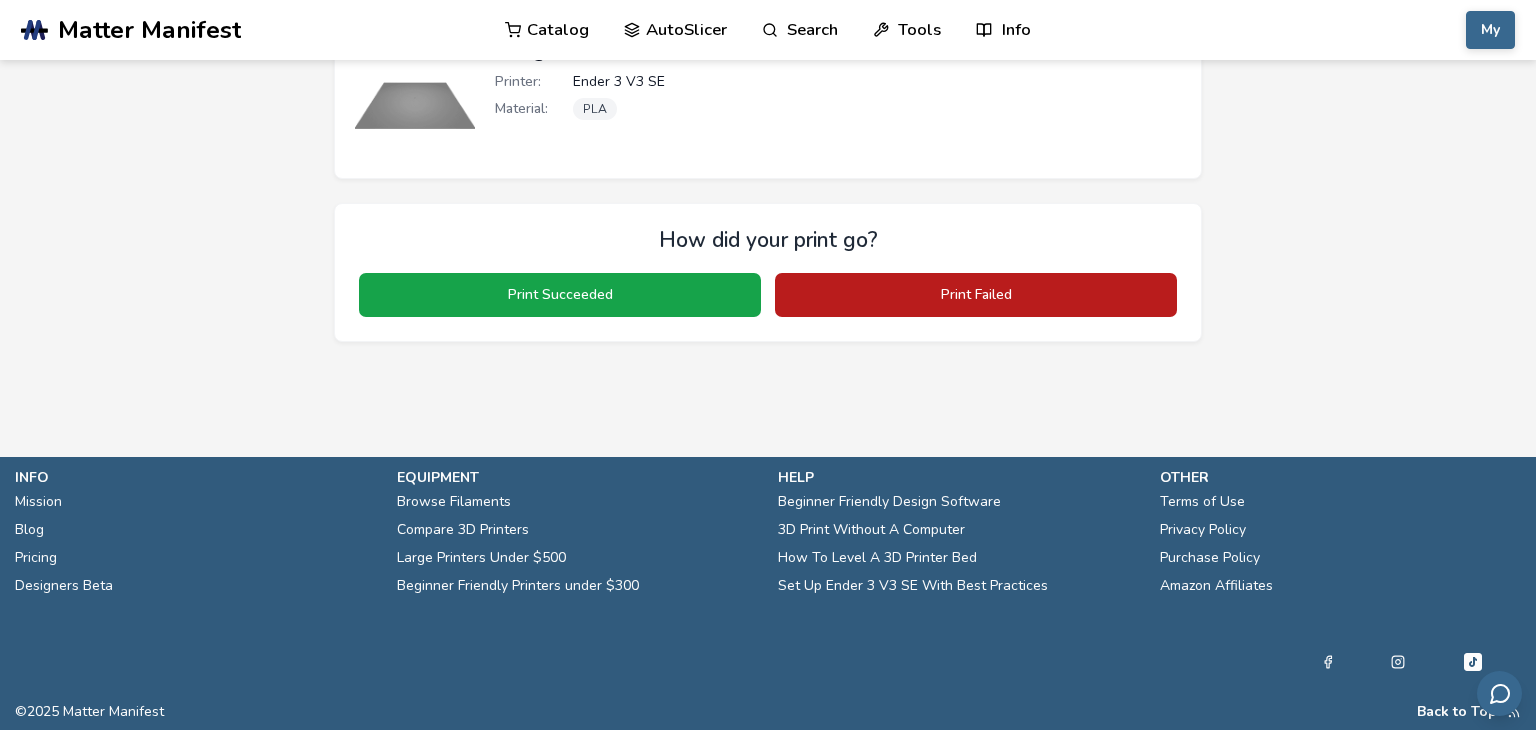 scroll, scrollTop: 0, scrollLeft: 0, axis: both 